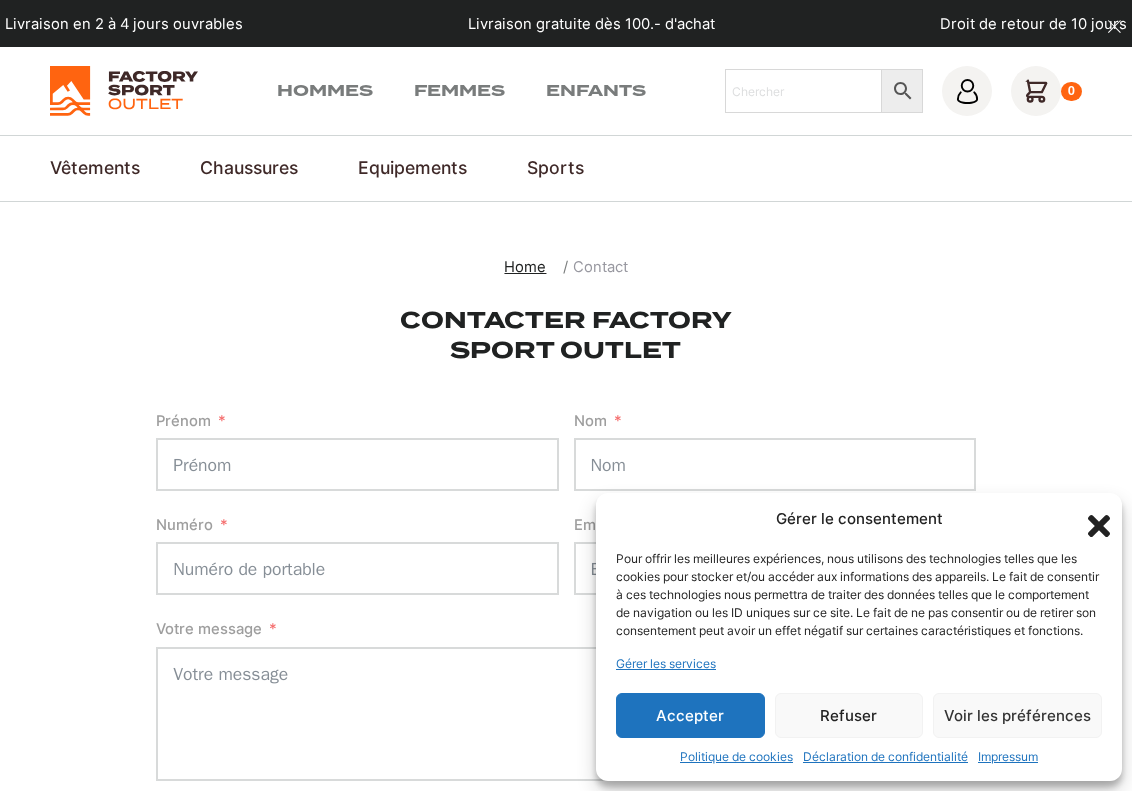 scroll, scrollTop: 0, scrollLeft: 0, axis: both 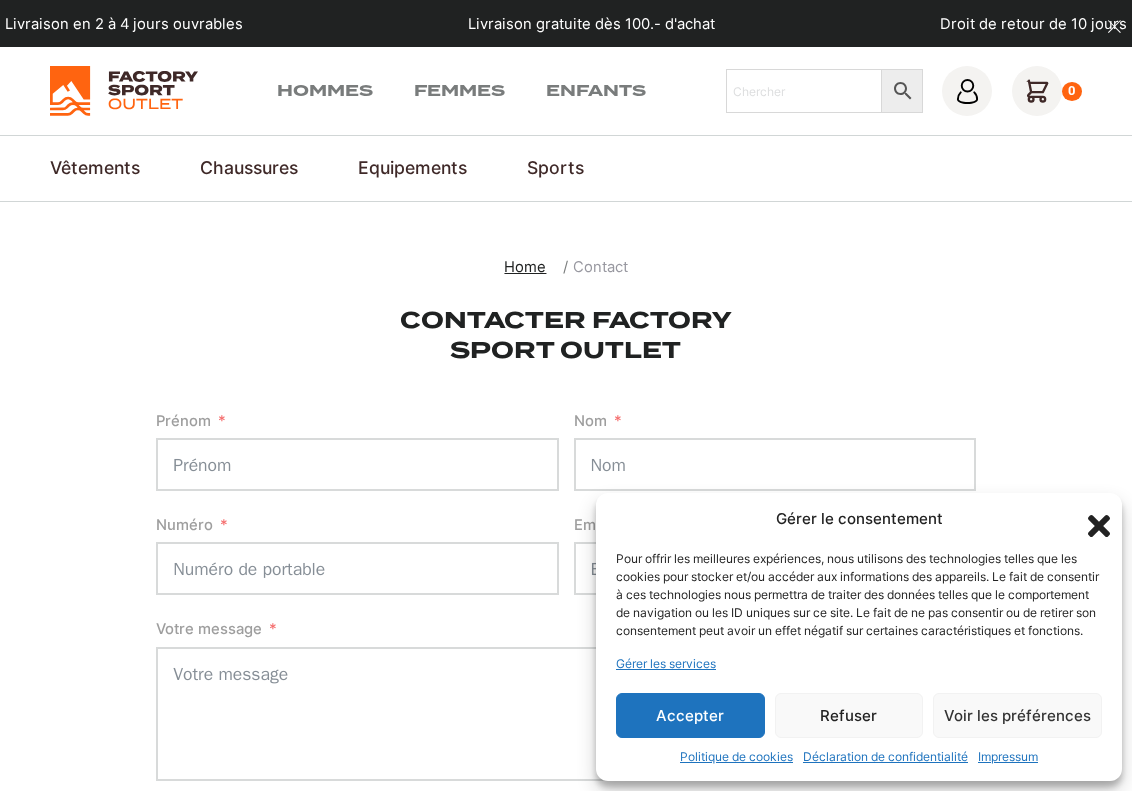 click at bounding box center [123, 91] 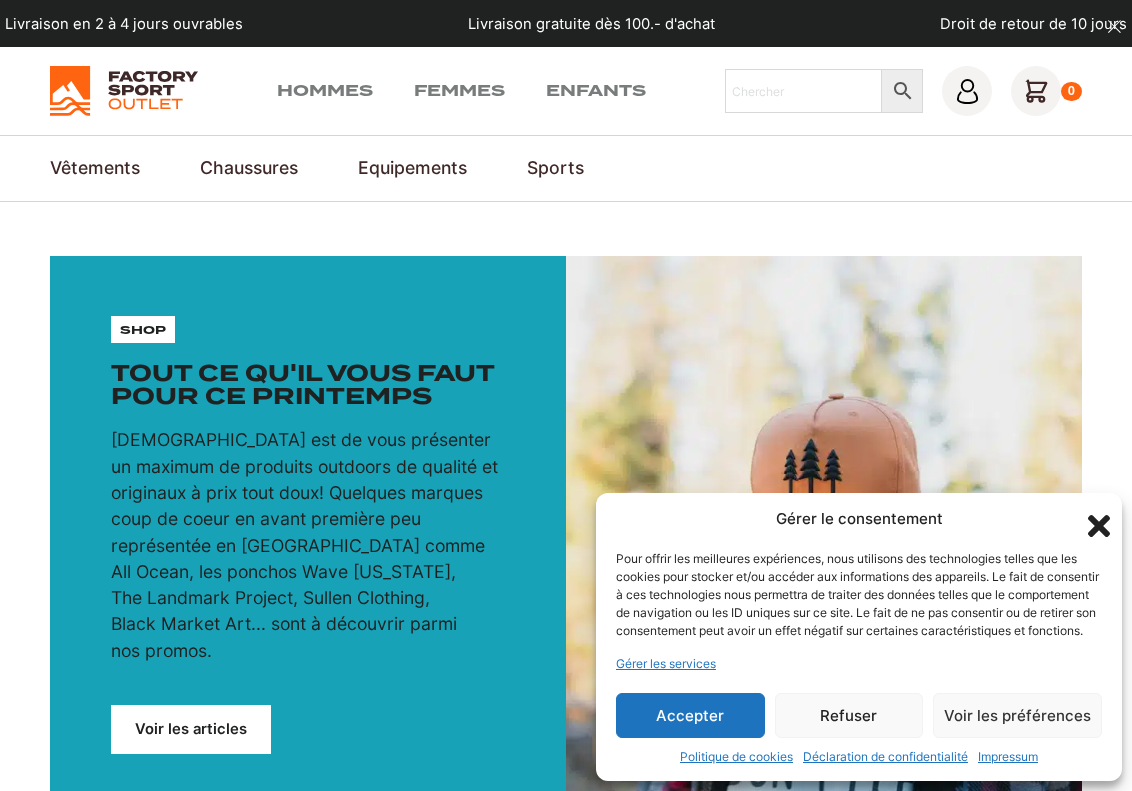 scroll, scrollTop: 0, scrollLeft: 0, axis: both 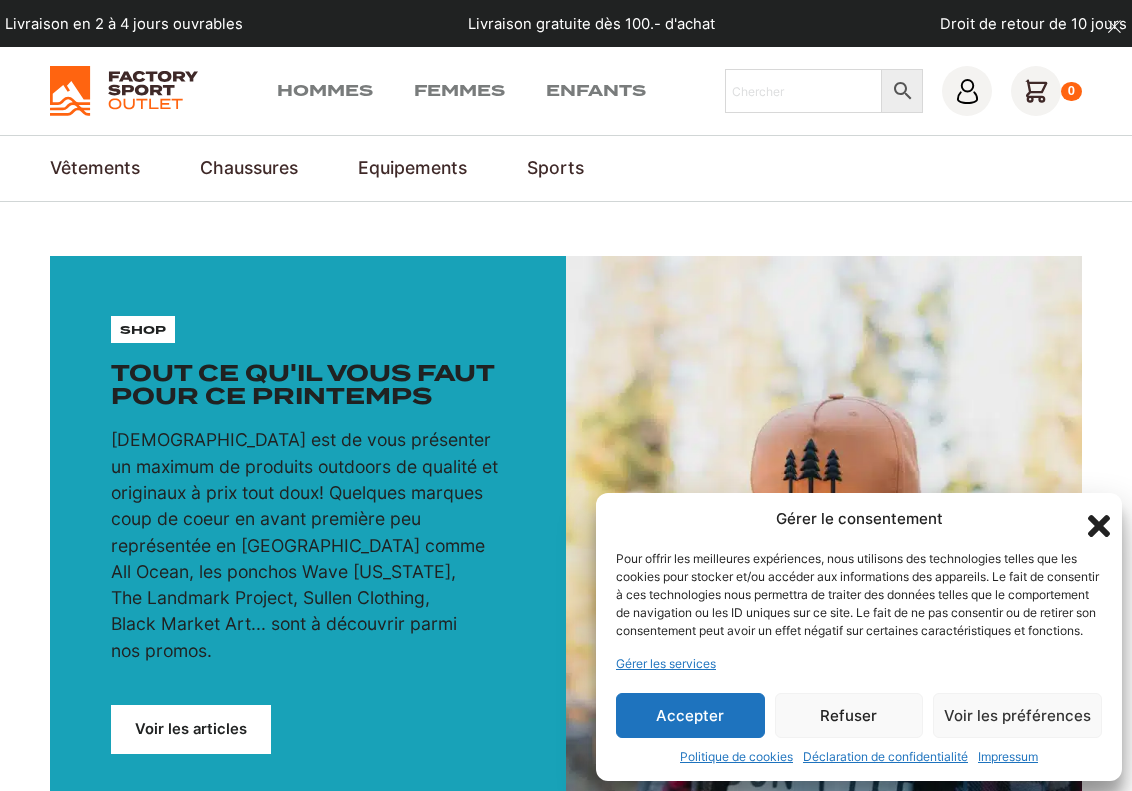 click on "Refuser" at bounding box center (849, 715) 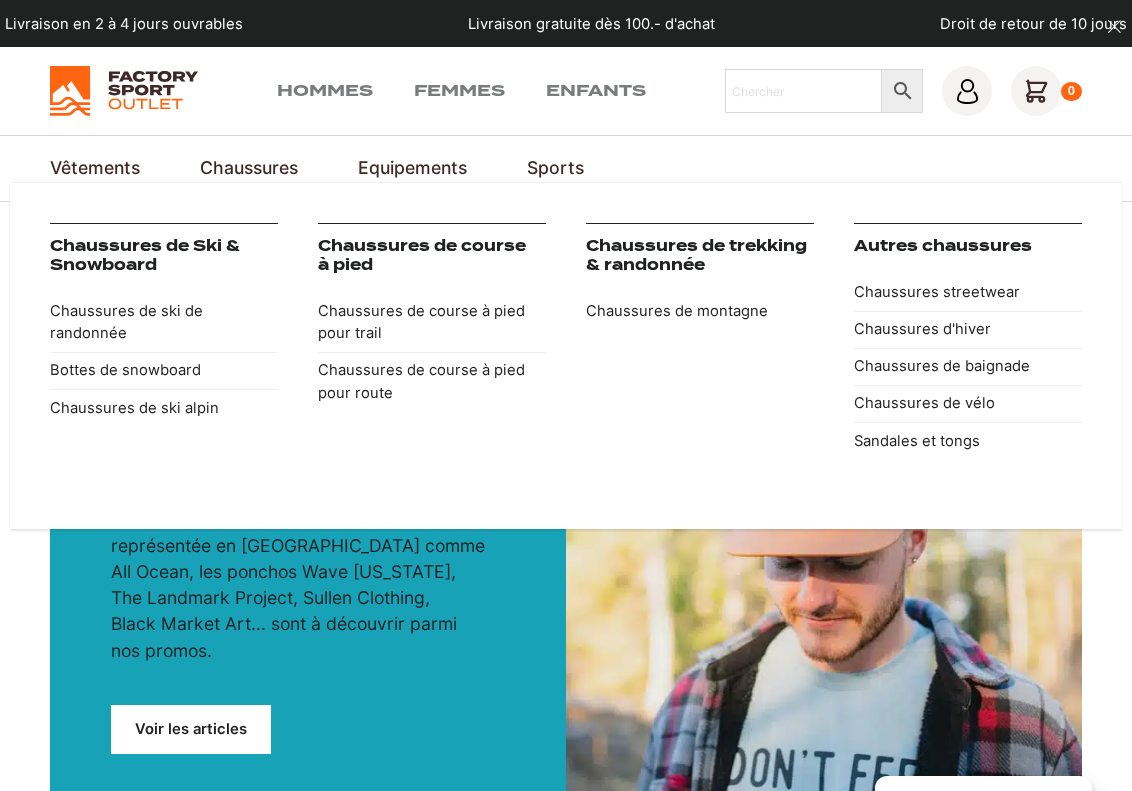 click on "Chaussures" at bounding box center (249, 168) 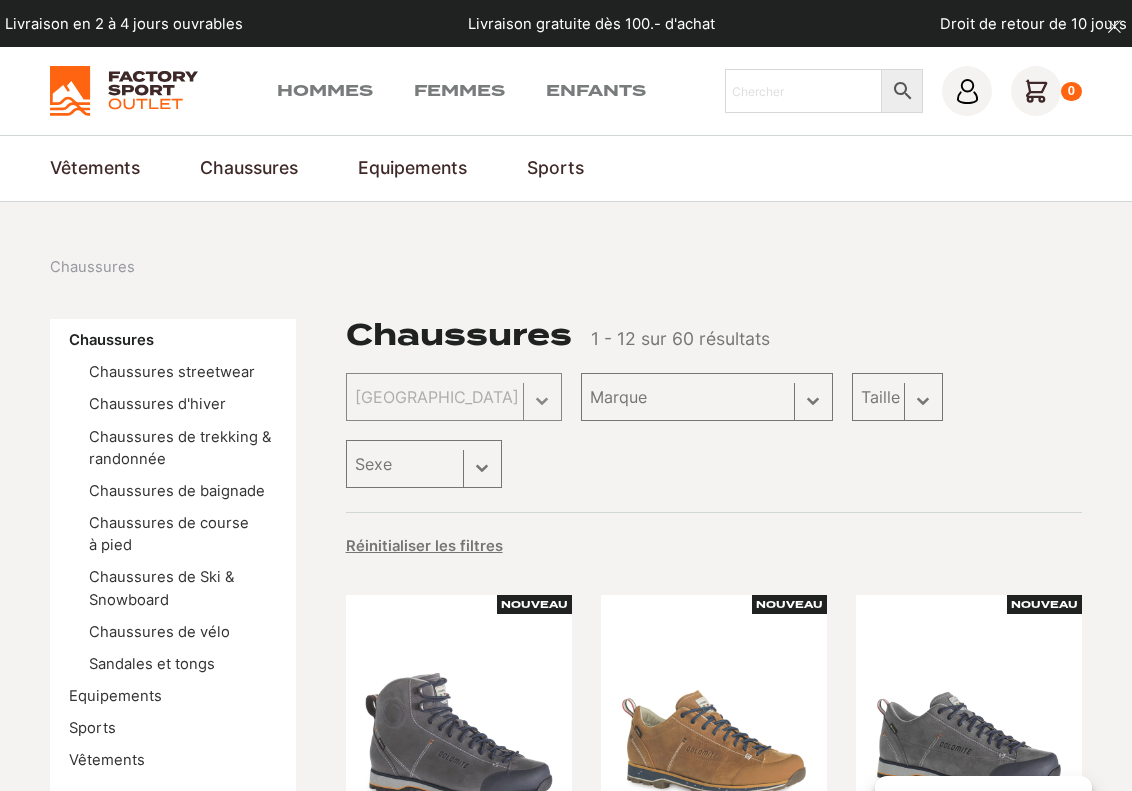 scroll, scrollTop: 0, scrollLeft: 0, axis: both 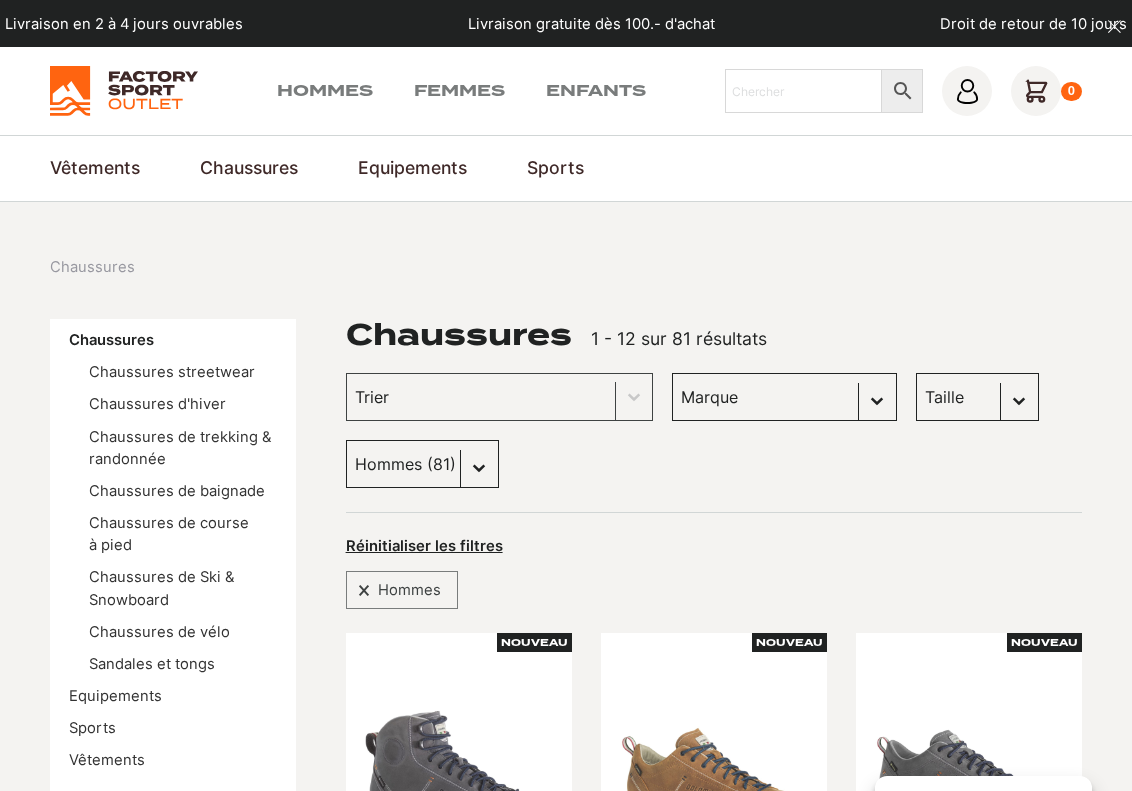 click on "Taille 40.5 (6) 43 (5) 45 (6) 36 (1) 42 (5) 45.5 (5) 46 (5) 47 (5) 38 (0) 41 (4) 42.5 (4) 43.5 (4) 44 (4) 37 (1) 37.5 (0) 39 (1) 40 (2) 38.5 (0) 31 (0) 32 (0) 33 (0) 34 (0) 35 (1) 36.5 (0) 38-39 (1) 40-41 (1) 44.5 (1) 46-47 (1) 47.5 (1)" at bounding box center (977, 397) 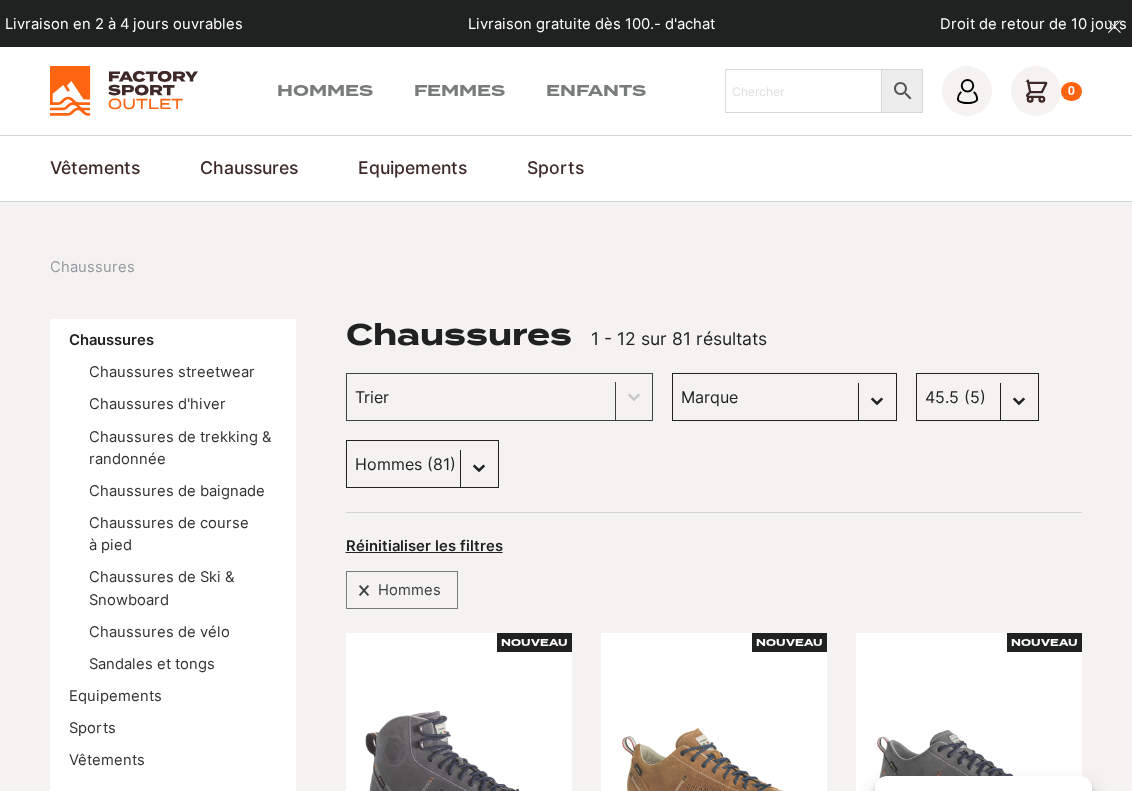 click on "Taille 40.5 (6) 43 (5) 45 (6) 36 (1) 42 (5) 45.5 (5) 46 (5) 47 (5) 38 (0) 41 (4) 42.5 (4) 43.5 (4) 44 (4) 37 (1) 37.5 (0) 39 (1) 40 (2) 38.5 (0) 31 (0) 32 (0) 33 (0) 34 (0) 35 (1) 36.5 (0) 38-39 (1) 40-41 (1) 44.5 (1) 46-47 (1) 47.5 (1)" at bounding box center [977, 397] 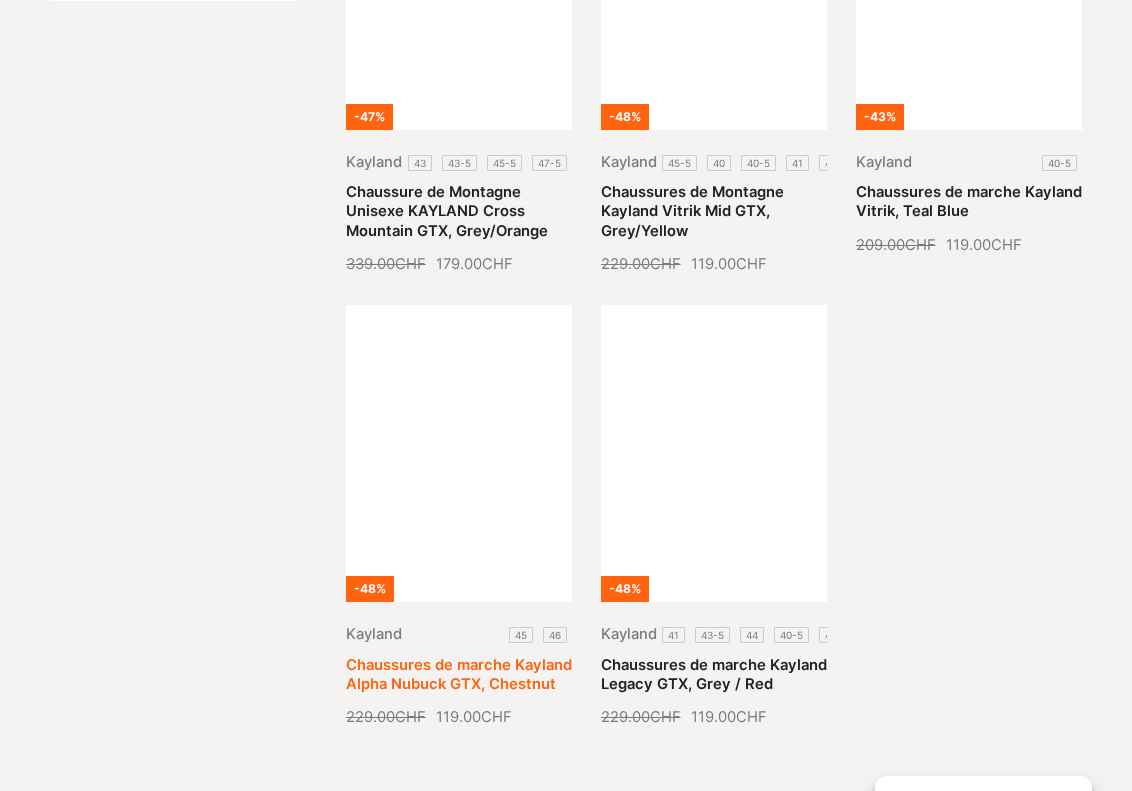 scroll, scrollTop: 600, scrollLeft: 0, axis: vertical 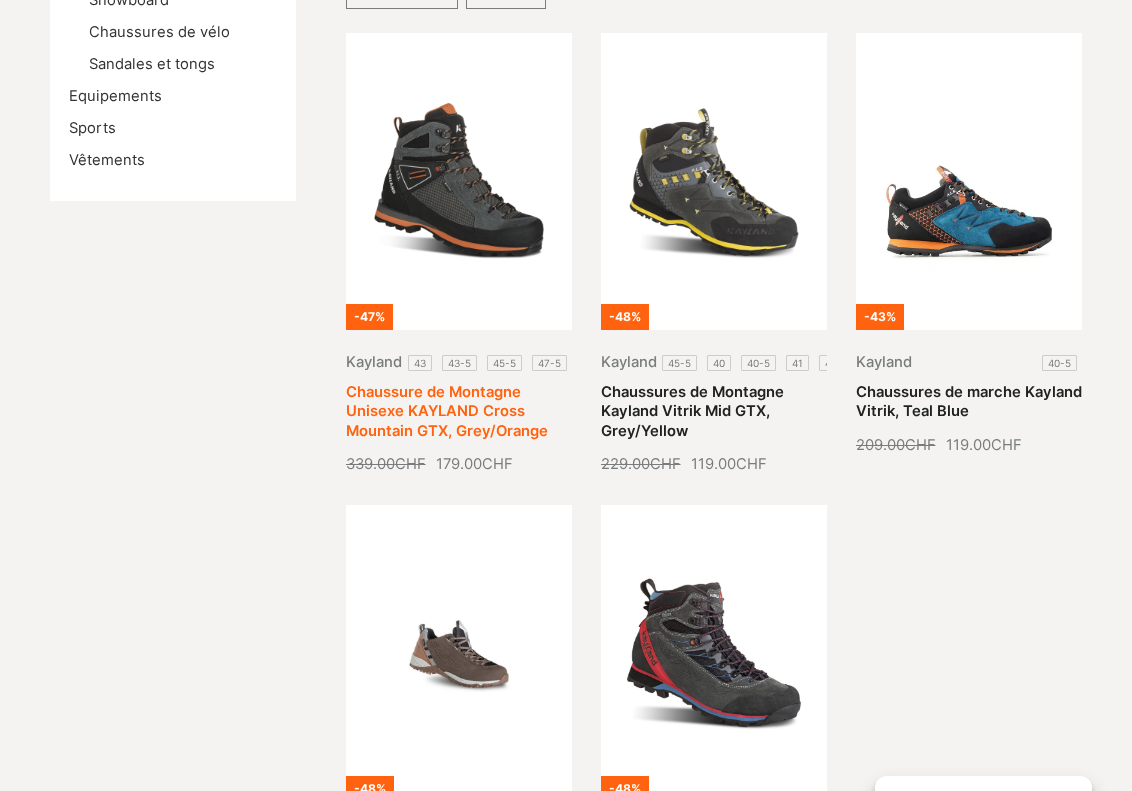 click on "Chaussure de Montagne Unisexe KAYLAND Cross Mountain GTX, Grey/Orange" at bounding box center [447, 411] 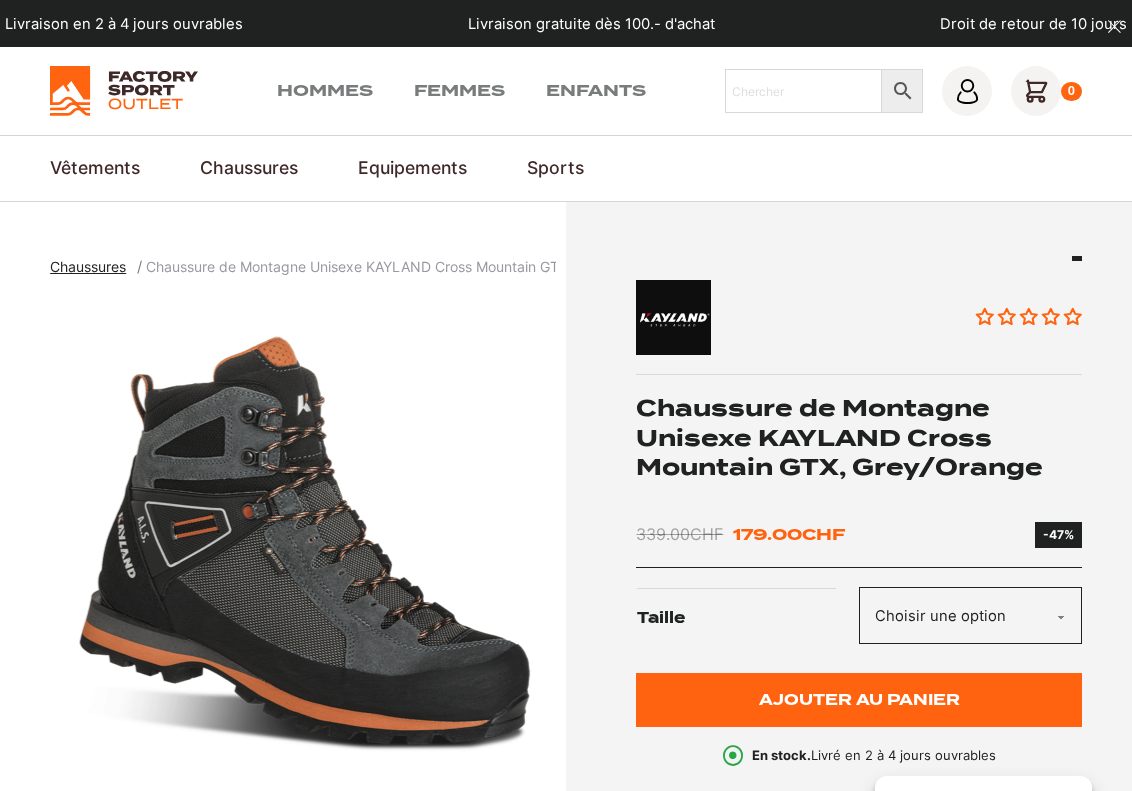 scroll, scrollTop: 0, scrollLeft: 0, axis: both 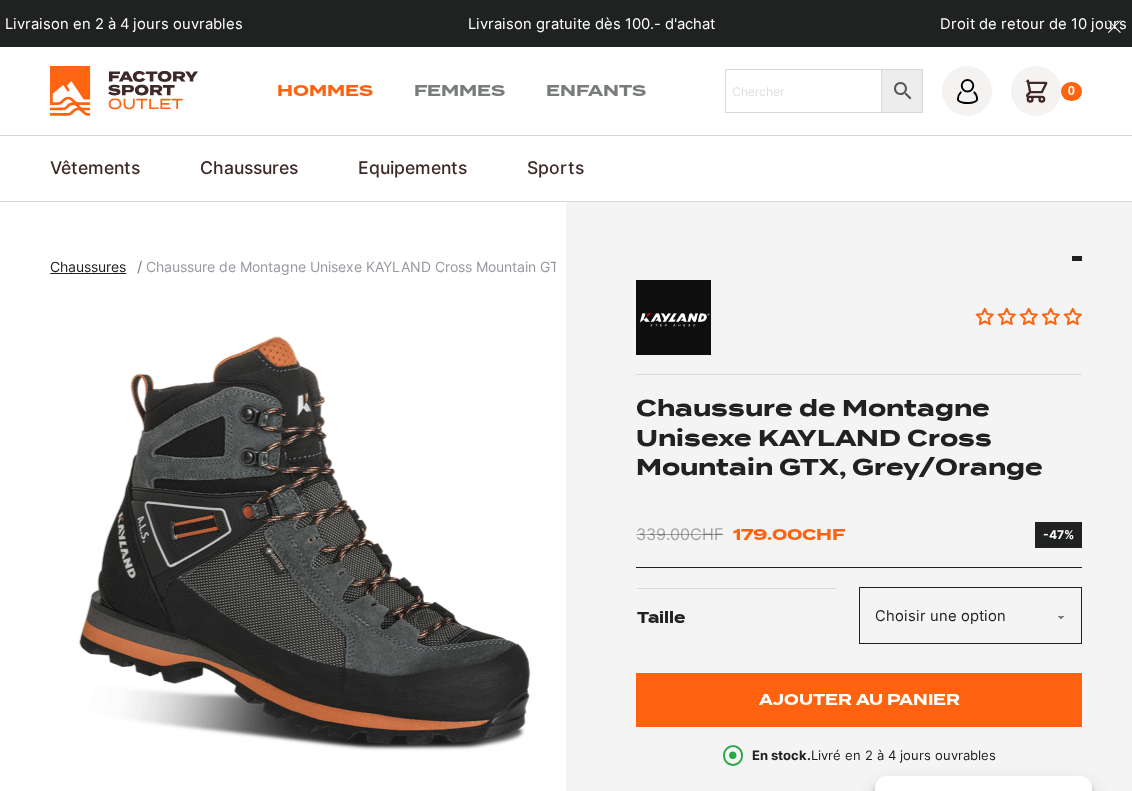 click on "Hommes" at bounding box center (325, 91) 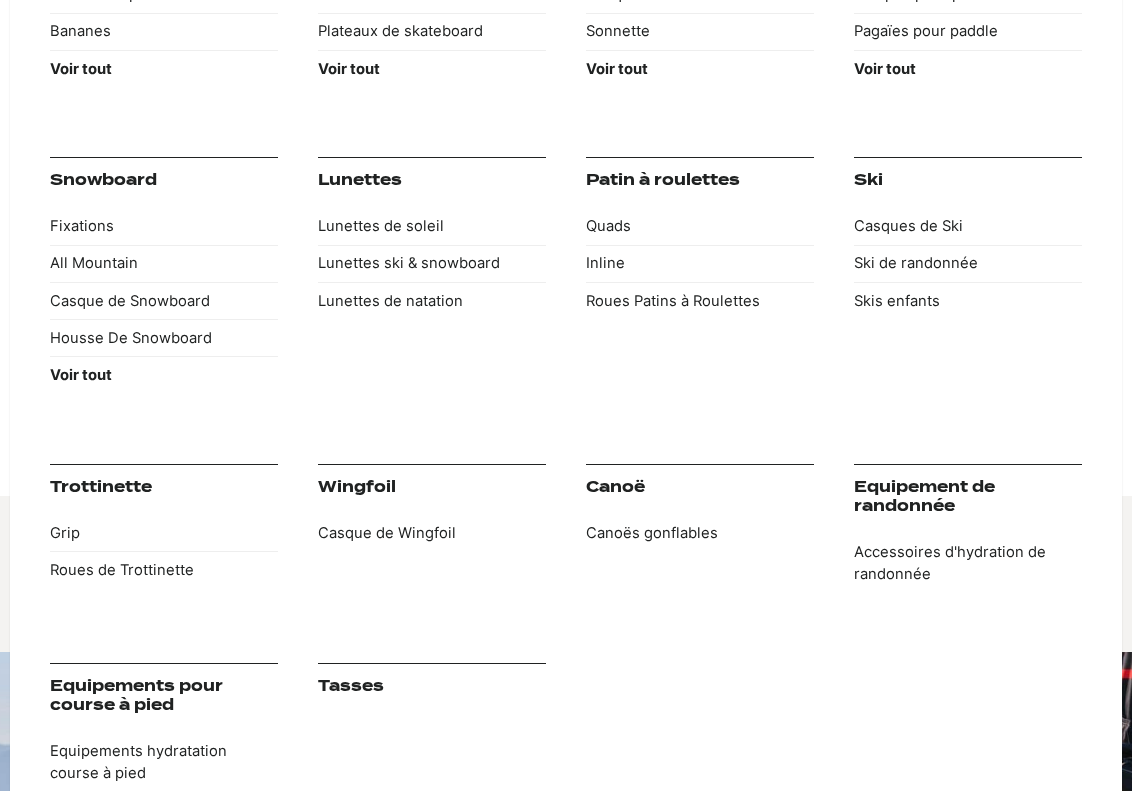scroll, scrollTop: 500, scrollLeft: 0, axis: vertical 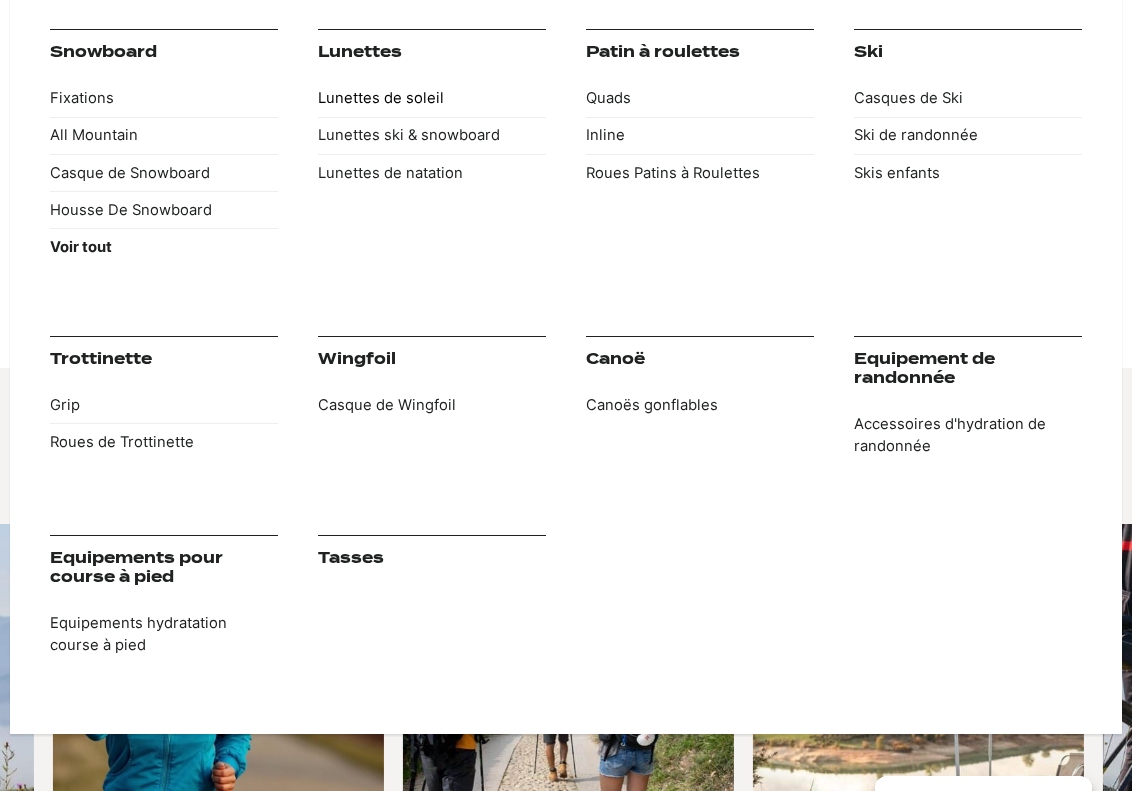 click on "Lunettes de soleil" at bounding box center (432, 98) 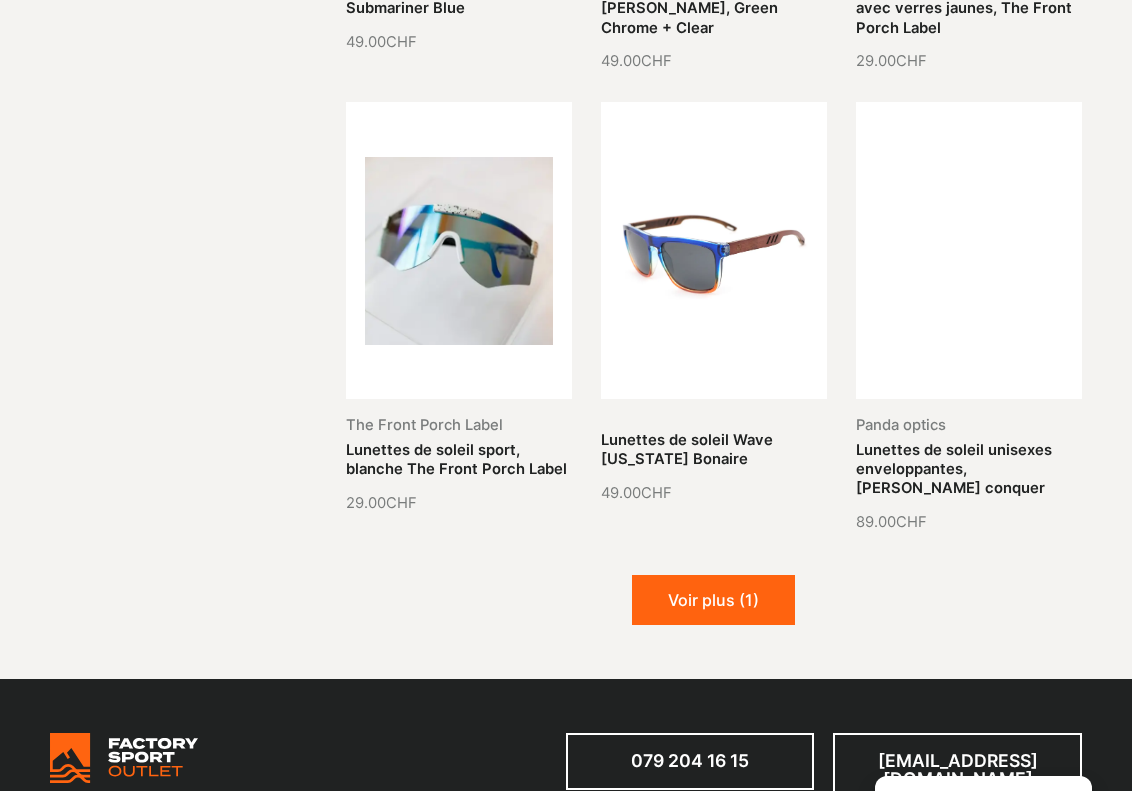 scroll, scrollTop: 1900, scrollLeft: 0, axis: vertical 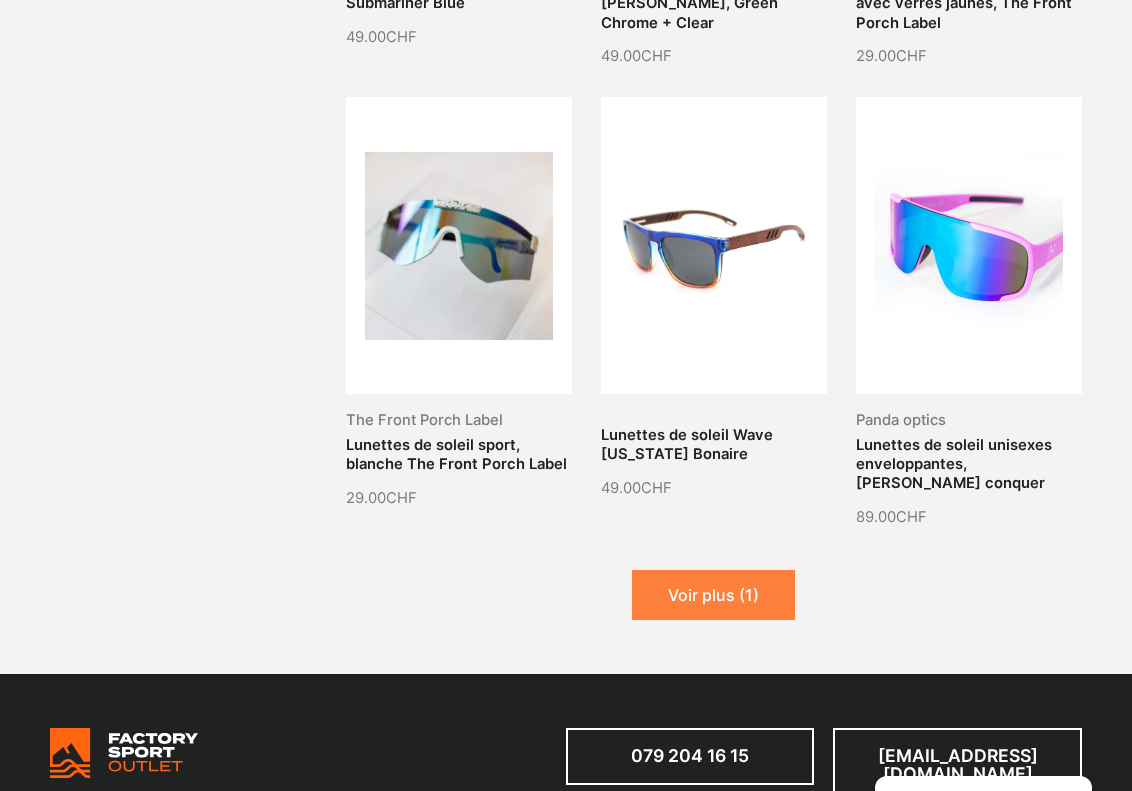 click on "Voir plus (1)" at bounding box center (713, 595) 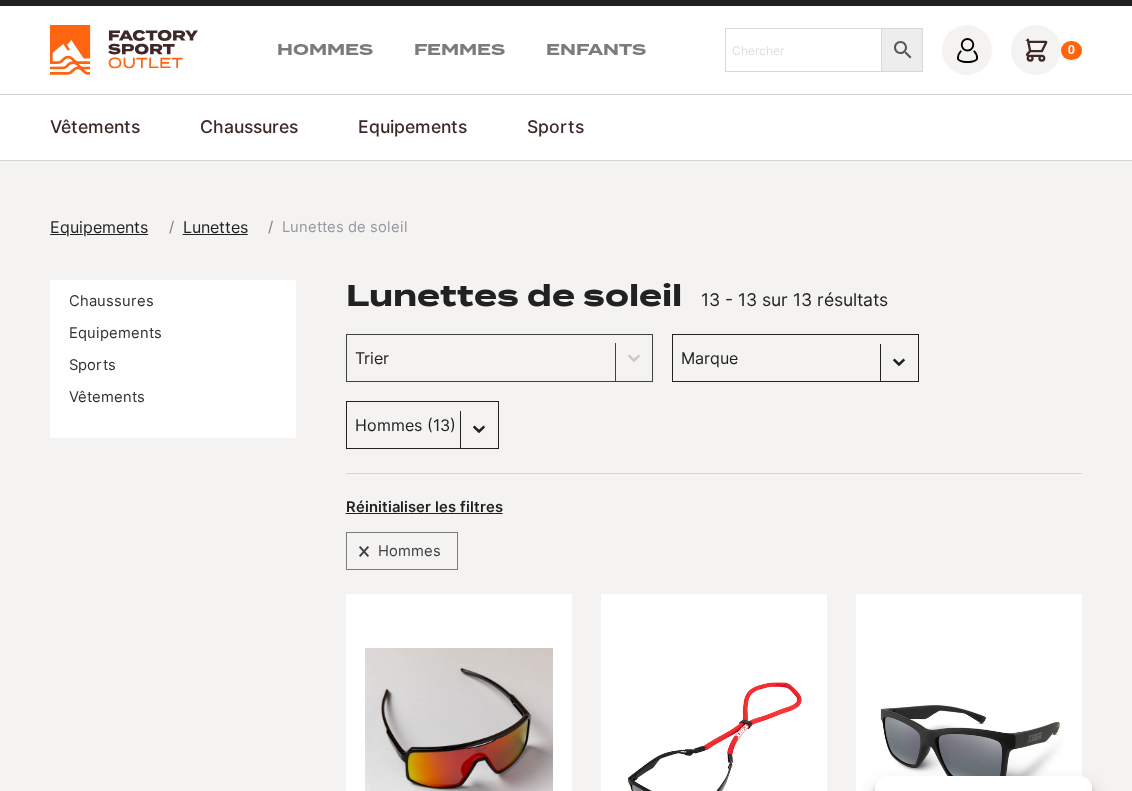 scroll, scrollTop: 0, scrollLeft: 0, axis: both 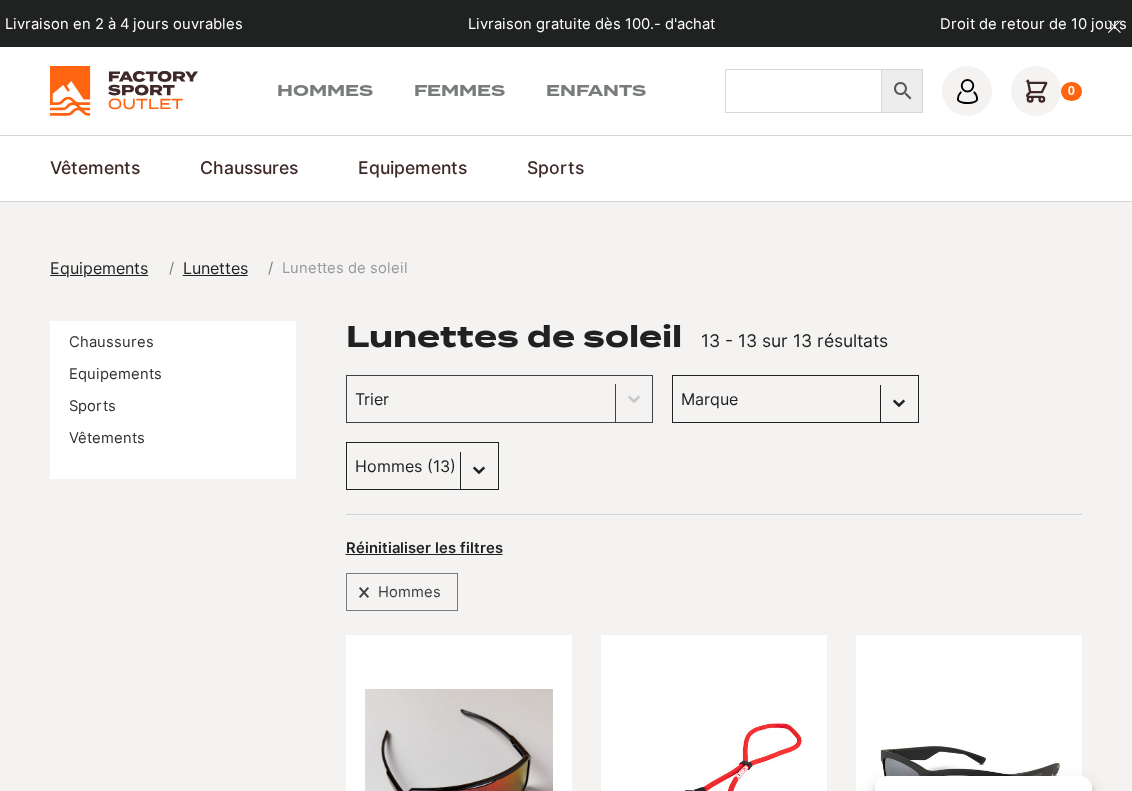 click on "Chercher" at bounding box center [803, 91] 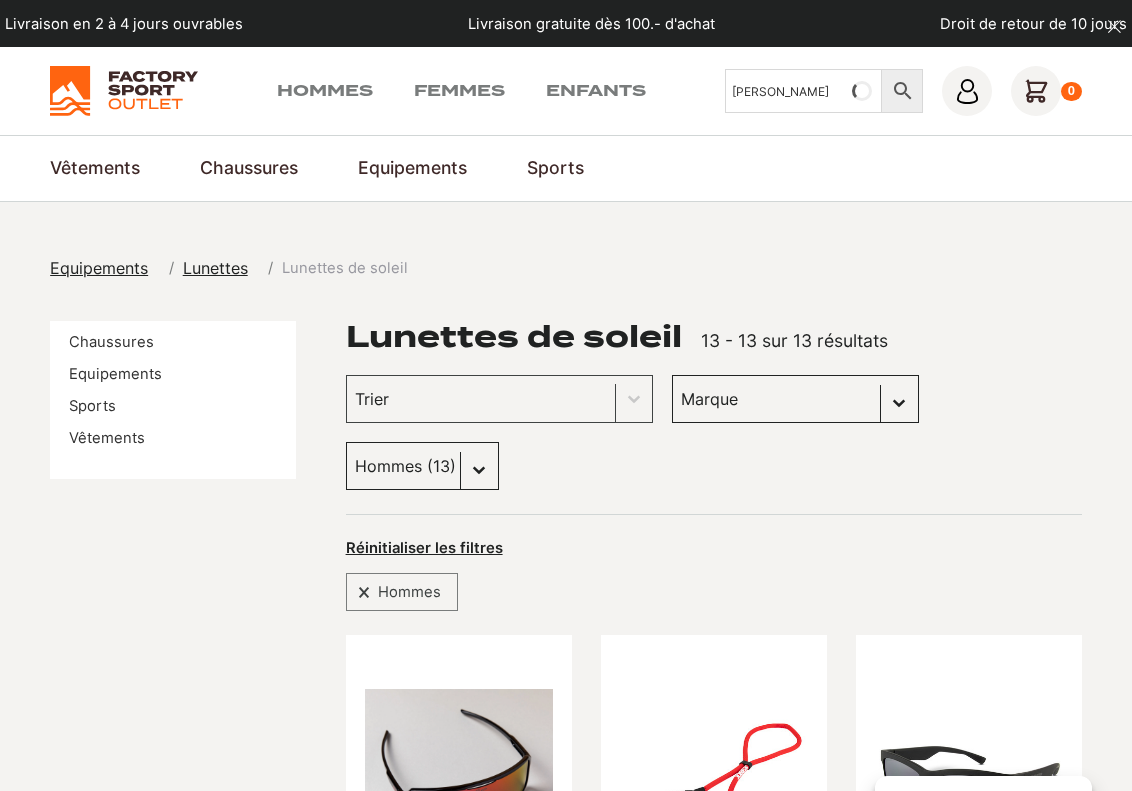 type on "SCOTT" 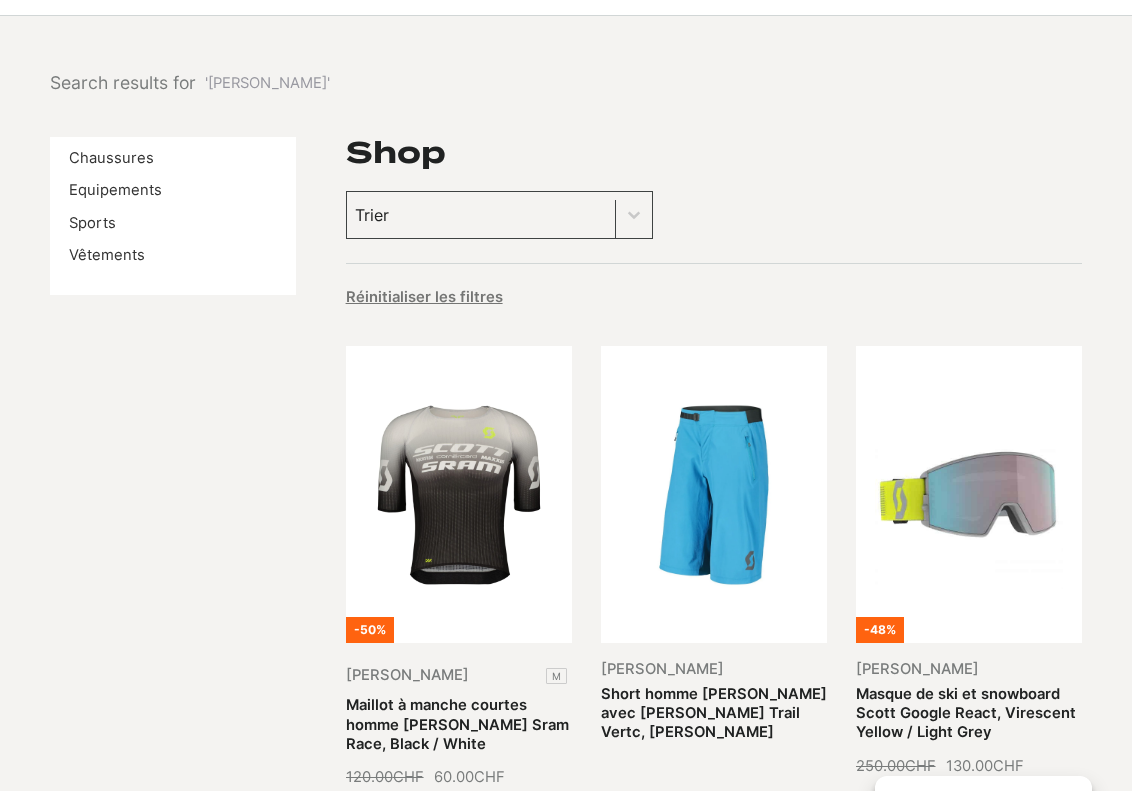 scroll, scrollTop: 200, scrollLeft: 0, axis: vertical 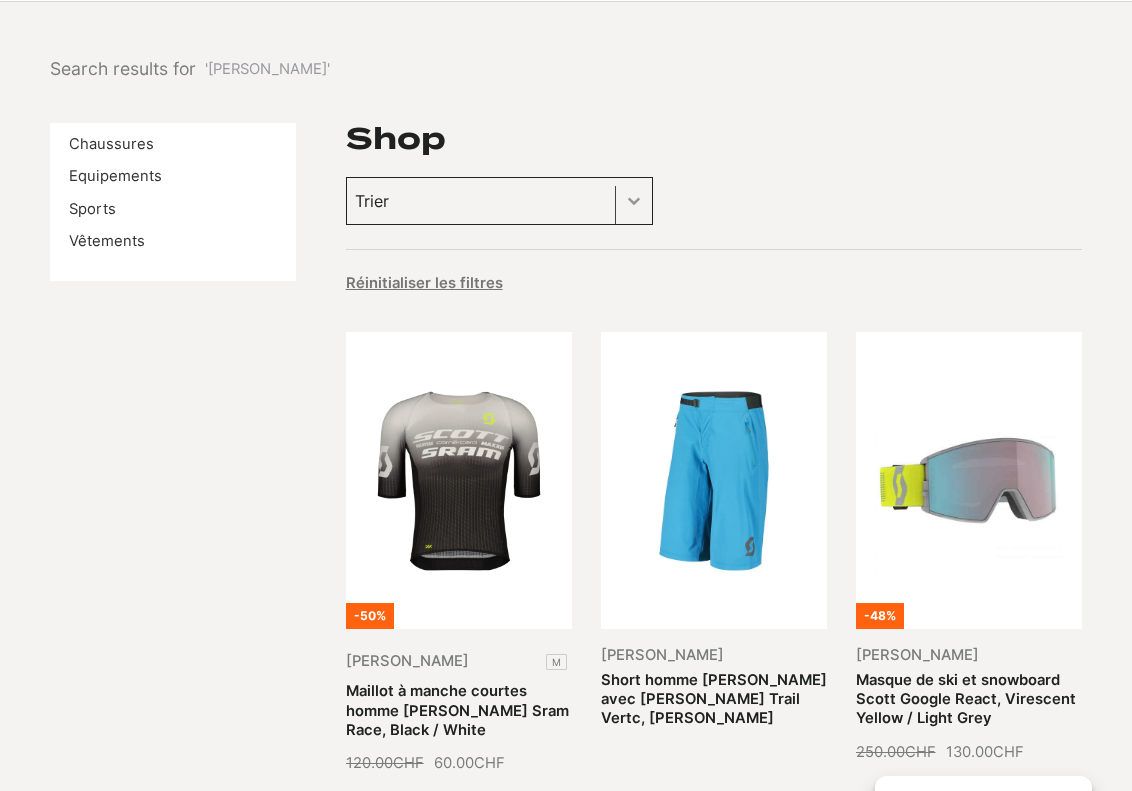 click at bounding box center [634, 201] 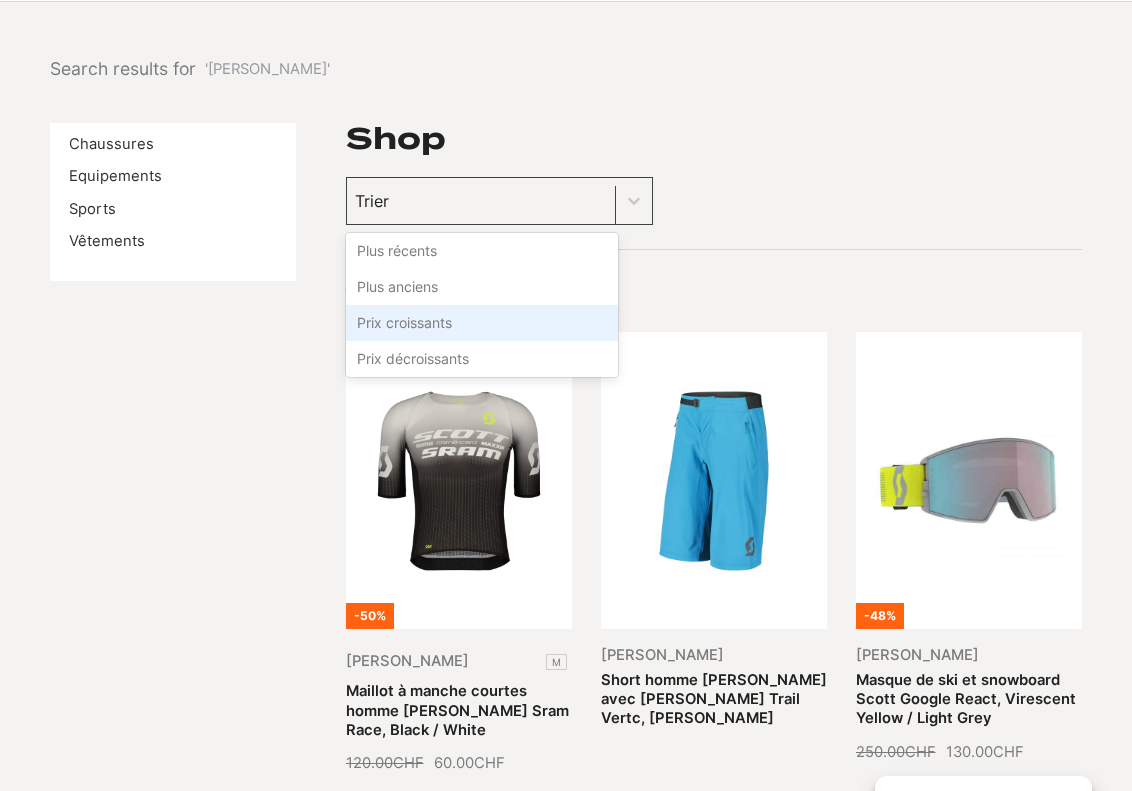 click on "Prix croissants" at bounding box center [482, 323] 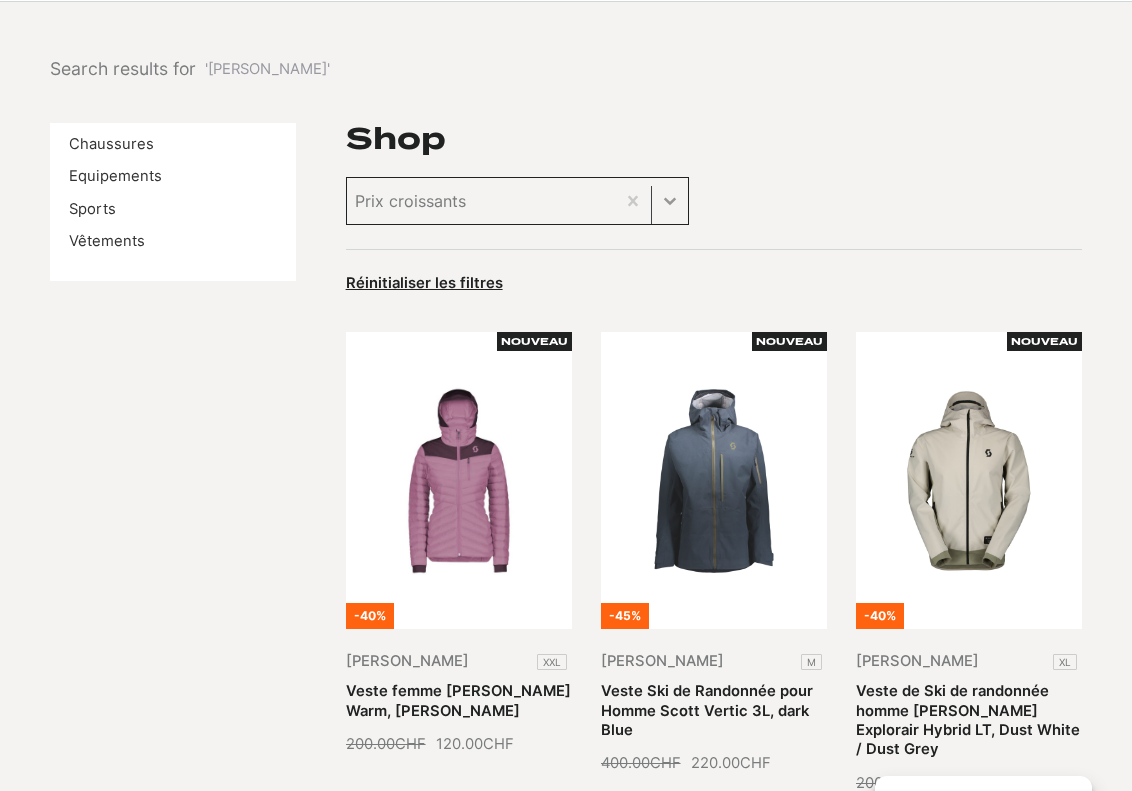 click at bounding box center (670, 201) 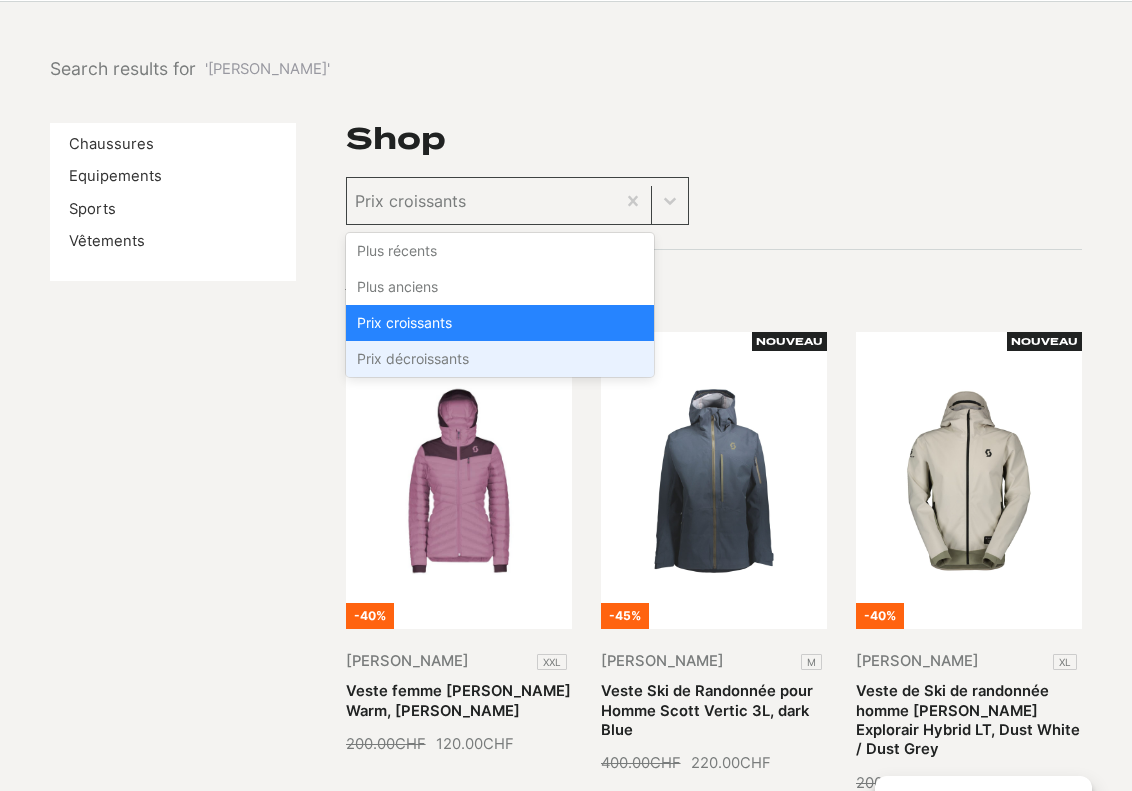 click on "Prix décroissants" at bounding box center (500, 359) 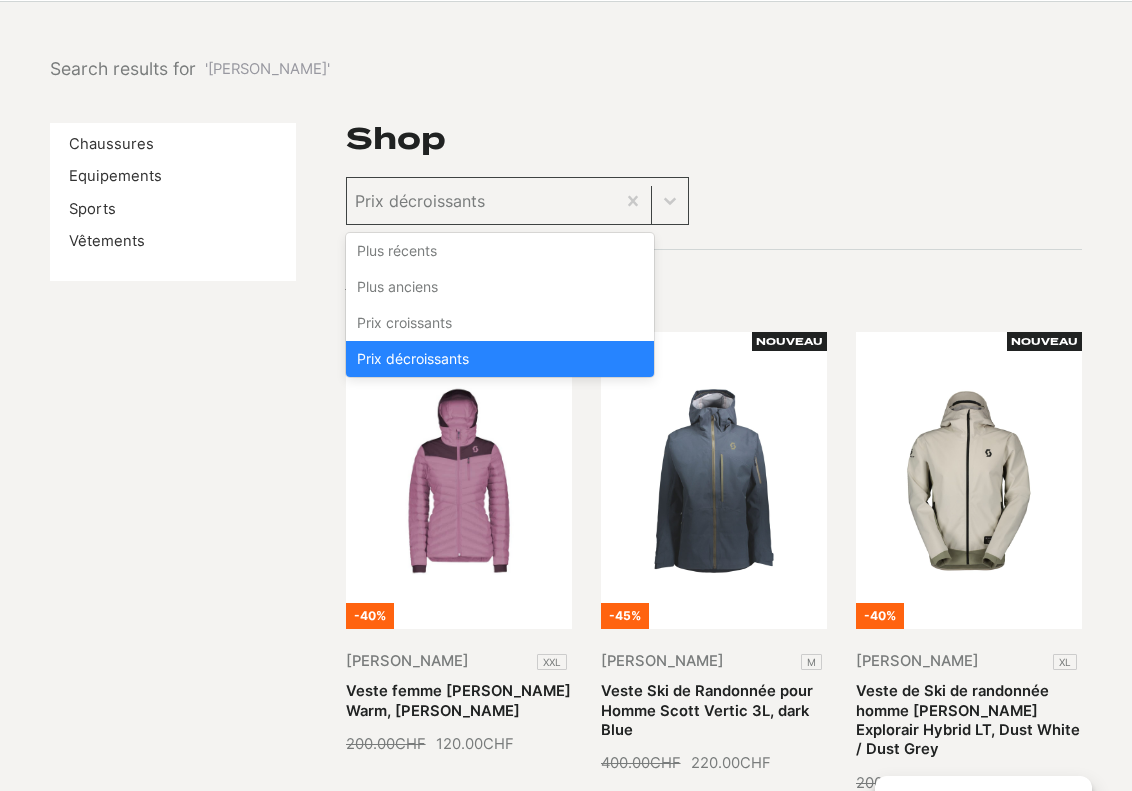 click on "Prix décroissants" at bounding box center (500, 359) 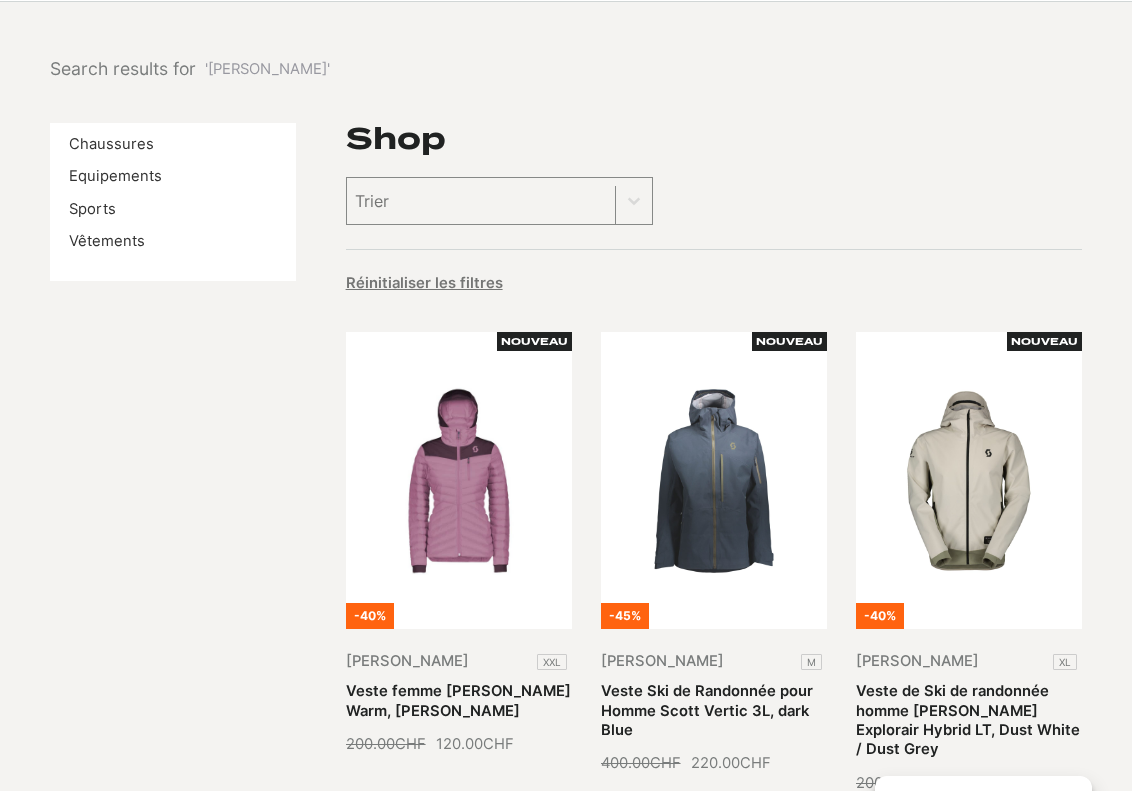scroll, scrollTop: 300, scrollLeft: 0, axis: vertical 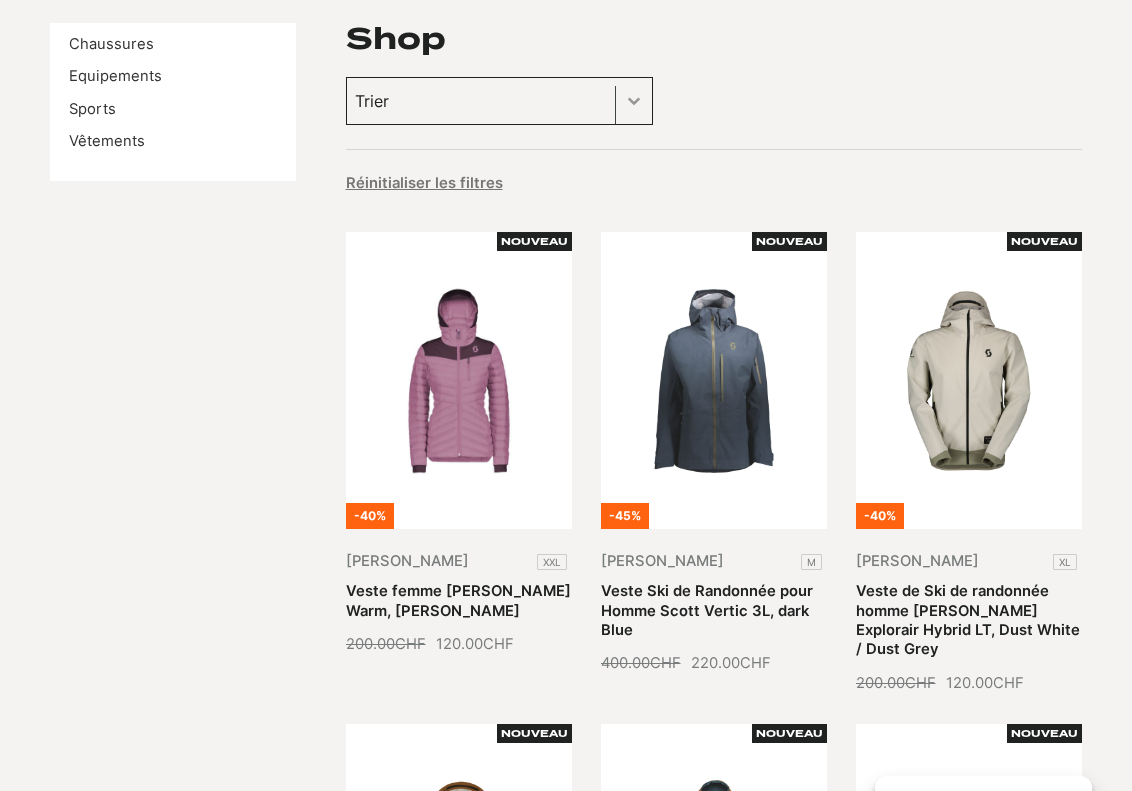 click at bounding box center [634, 101] 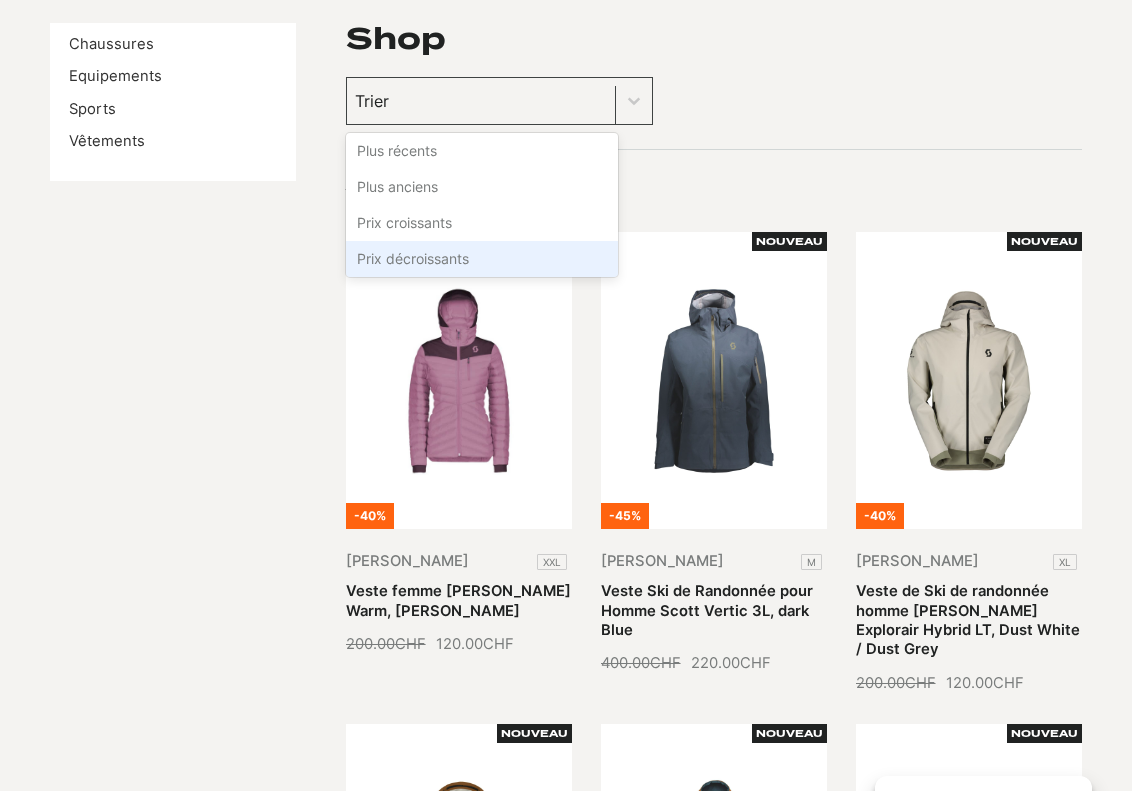 click on "Prix décroissants" at bounding box center [482, 259] 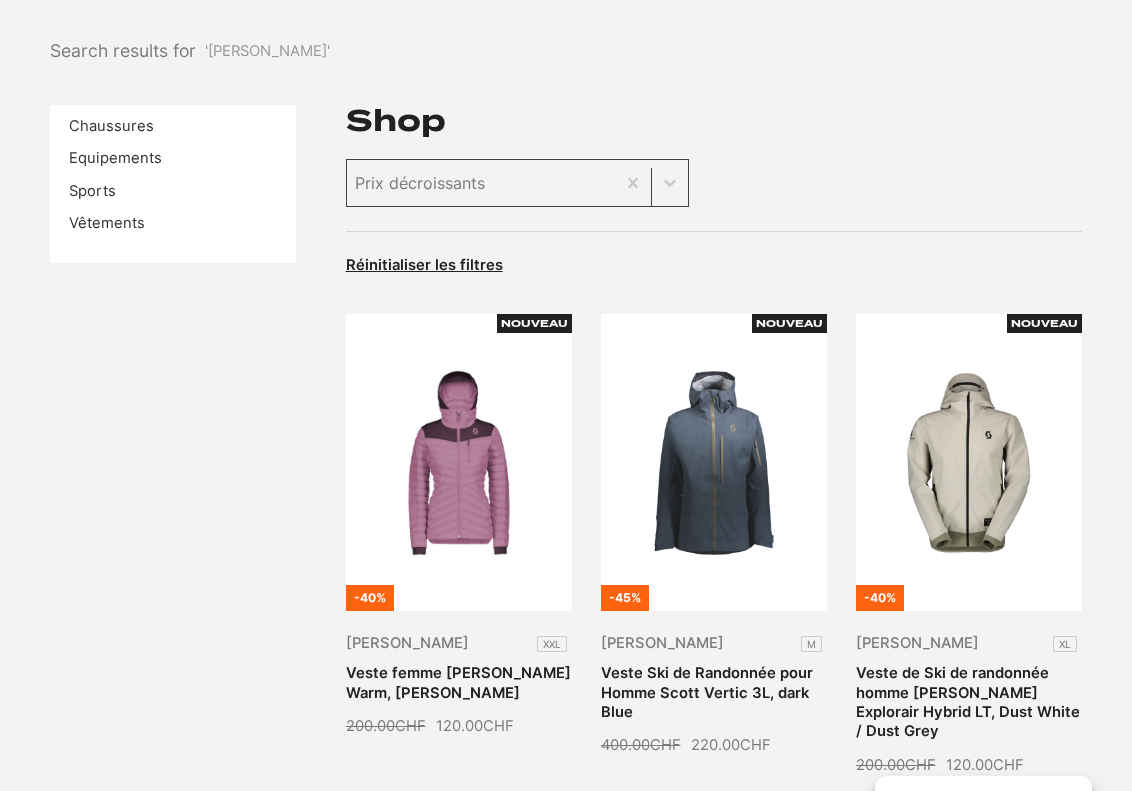scroll, scrollTop: 0, scrollLeft: 0, axis: both 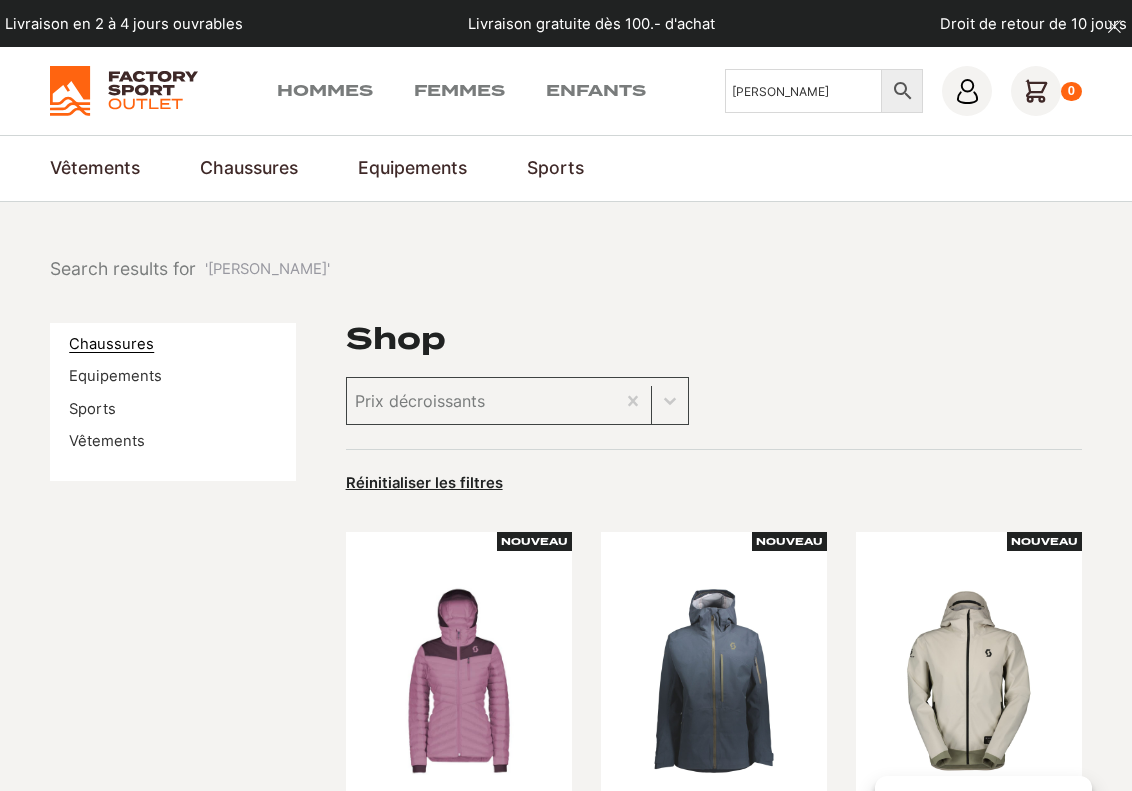 click on "Chaussures" at bounding box center [111, 344] 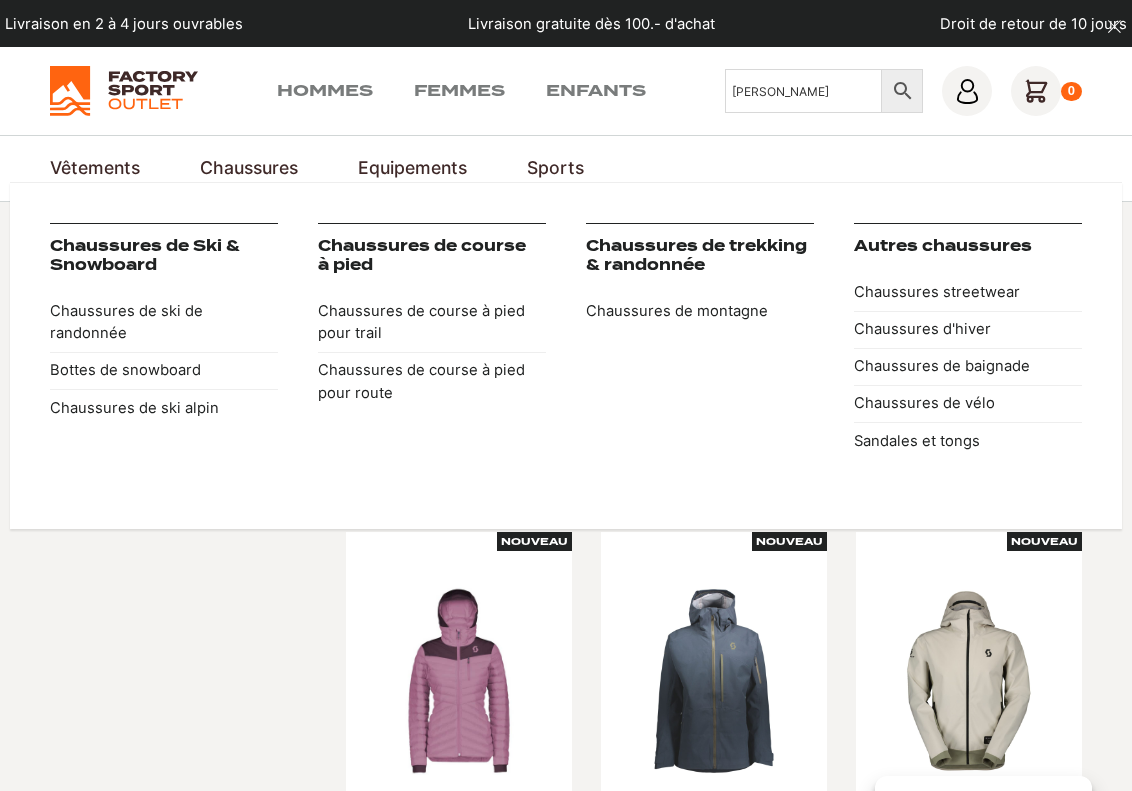 click on "Chaussures" at bounding box center [249, 168] 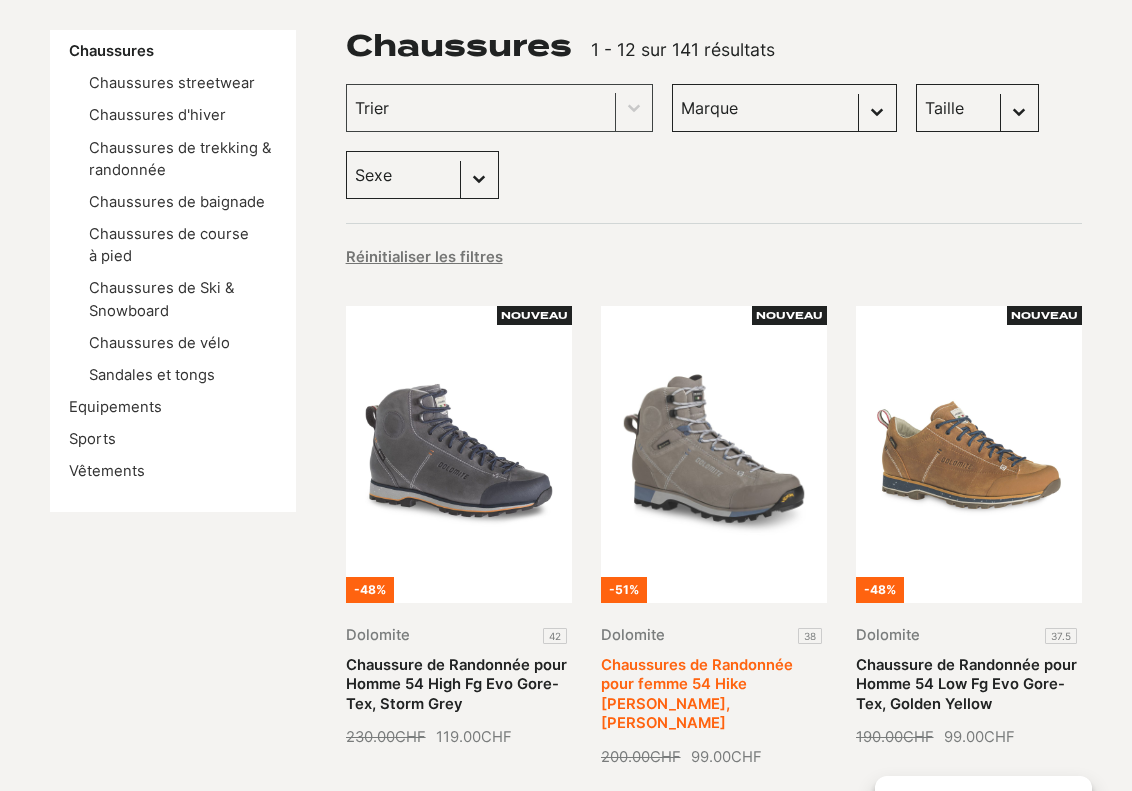 scroll, scrollTop: 0, scrollLeft: 0, axis: both 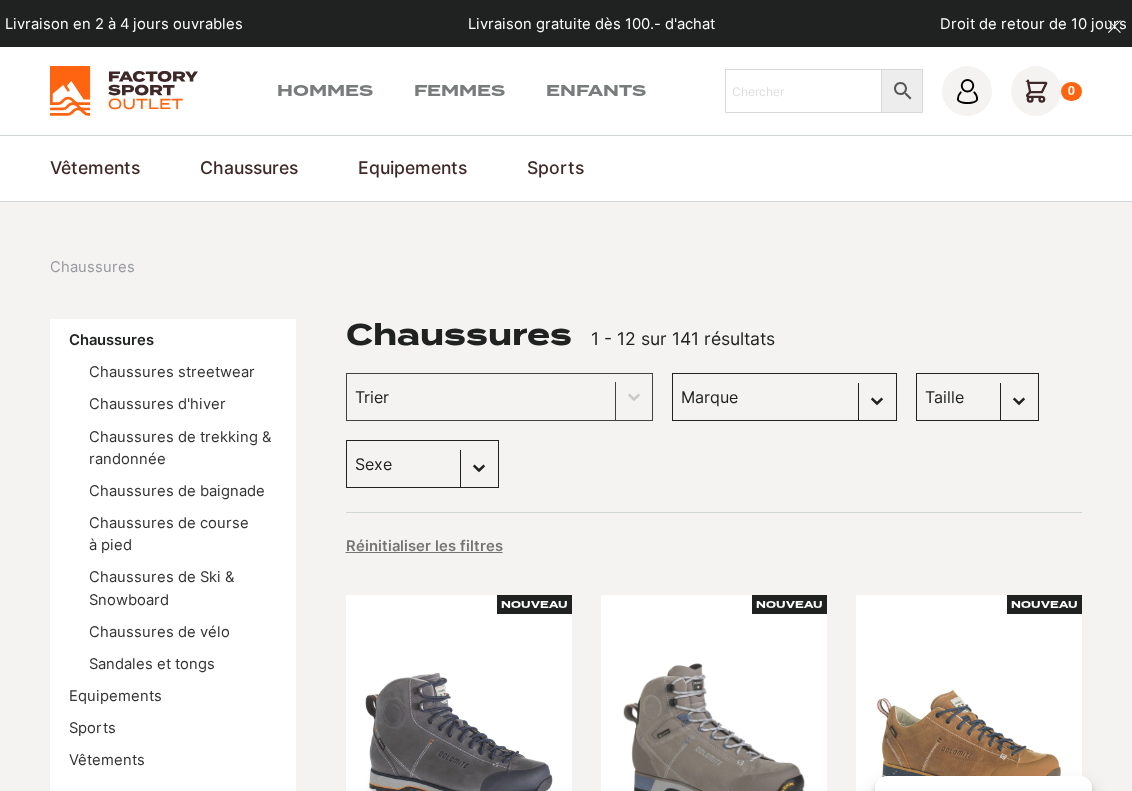 click on "Taille 40.5 (8) 43 (6) 45 (6) 36 (5) 42 (5) 45.5 (5) 46 (5) 47 (5) 38 (4) 41 (4) 42.5 (4) 43.5 (4) 44 (4) 37 (3) 37.5 (3) 39 (3) 40 (3) 38.5 (2) 31 (1) 32 (1) 33 (1) 34 (1) 35 (1) 36.5 (1) 38-39 (1) 40-41 (1) 44.5 (1) 46-47 (1) 47.5 (1)" at bounding box center [977, 397] 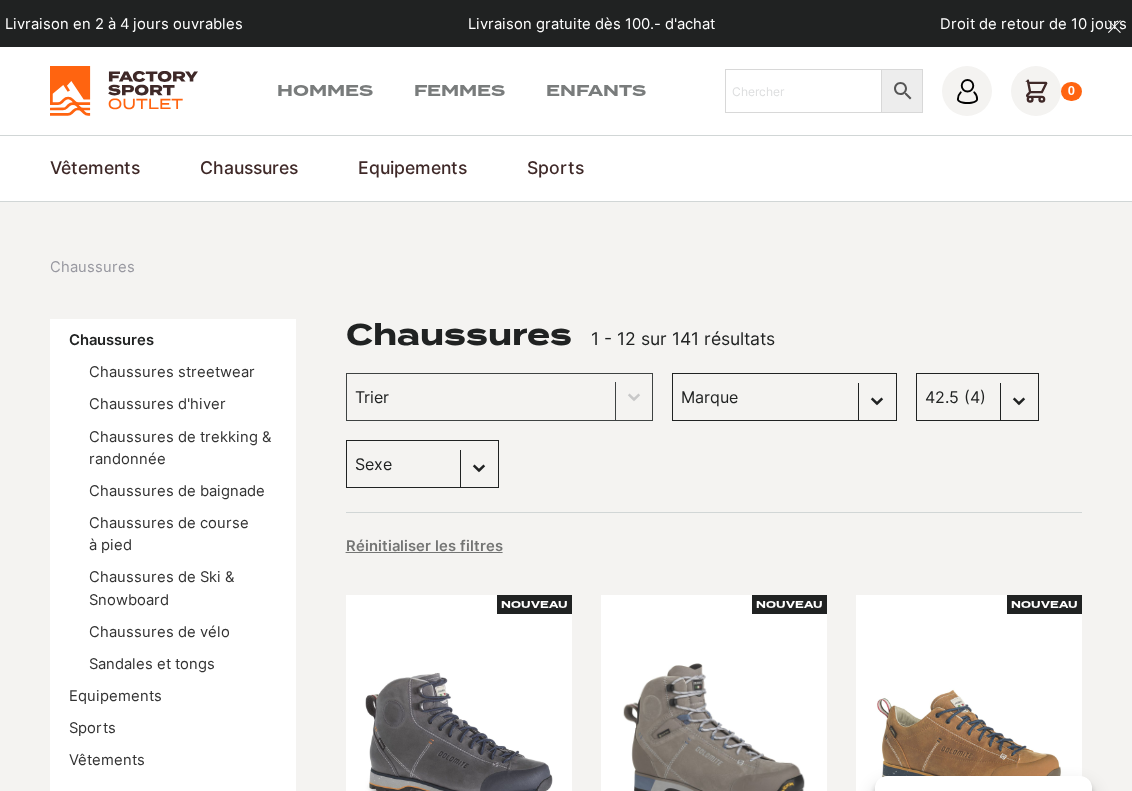 click on "Taille 40.5 (8) 43 (6) 45 (6) 36 (5) 42 (5) 45.5 (5) 46 (5) 47 (5) 38 (4) 41 (4) 42.5 (4) 43.5 (4) 44 (4) 37 (3) 37.5 (3) 39 (3) 40 (3) 38.5 (2) 31 (1) 32 (1) 33 (1) 34 (1) 35 (1) 36.5 (1) 38-39 (1) 40-41 (1) 44.5 (1) 46-47 (1) 47.5 (1)" at bounding box center (977, 397) 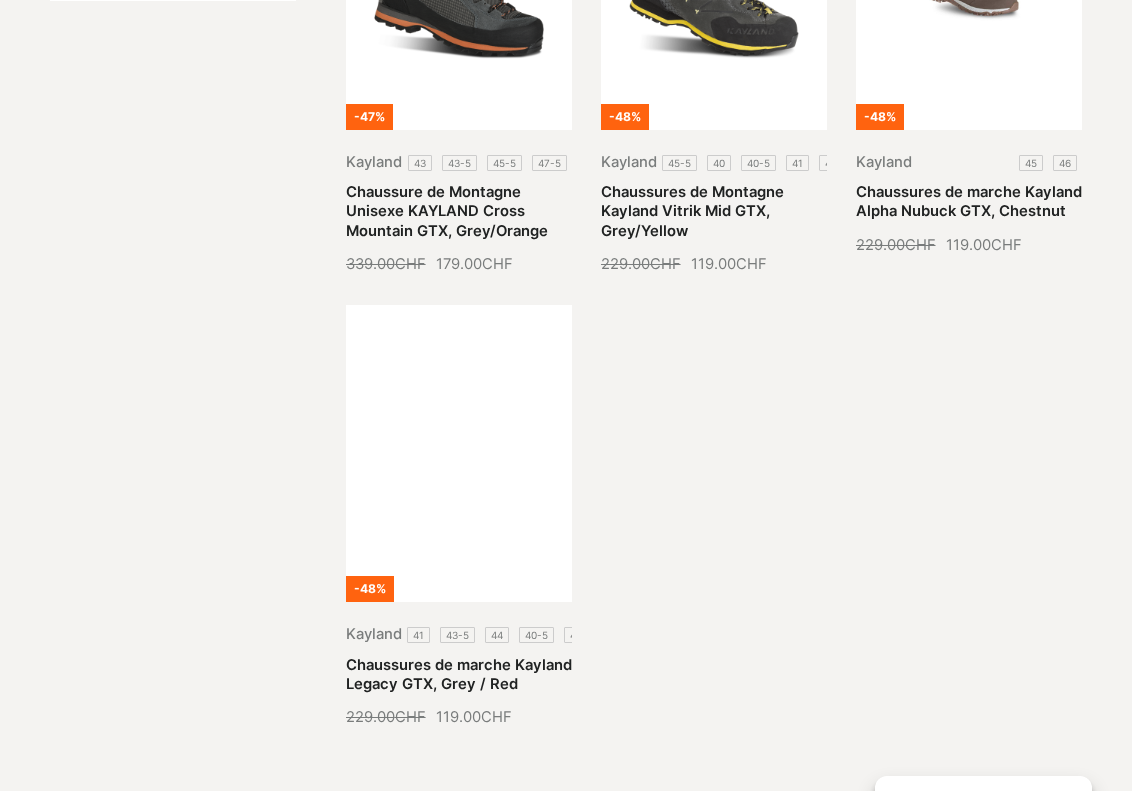scroll, scrollTop: 300, scrollLeft: 0, axis: vertical 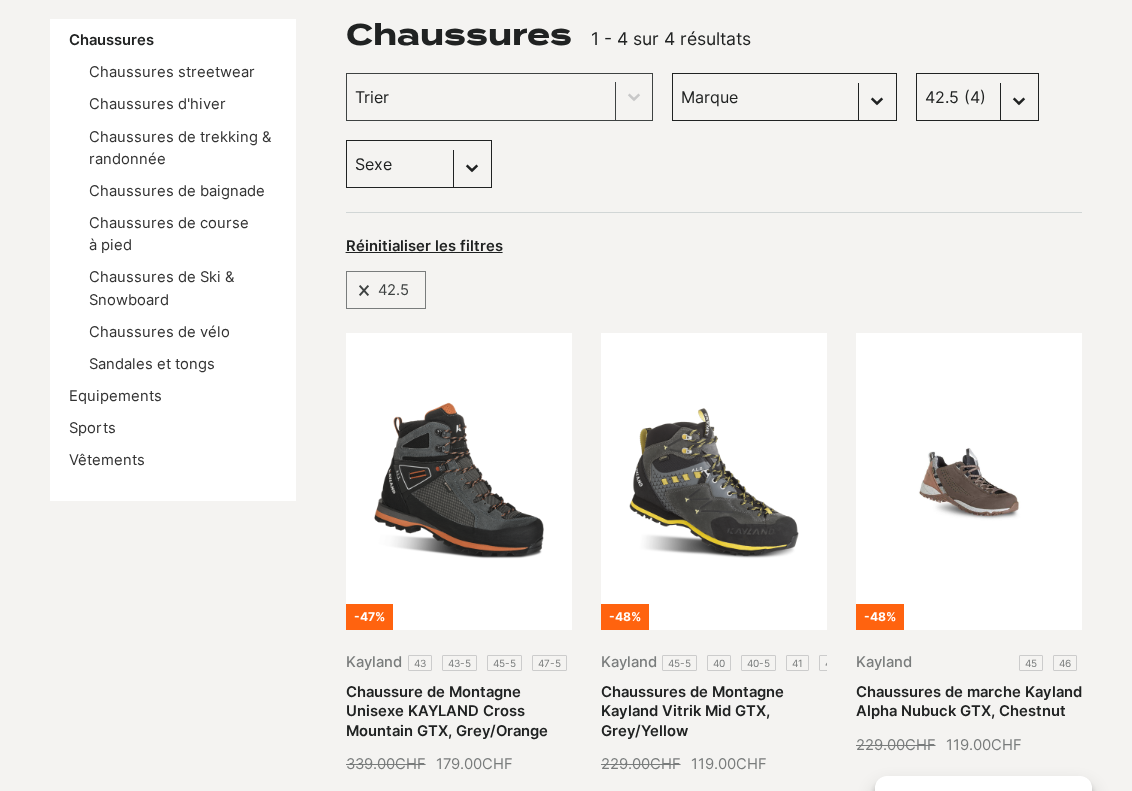 click on "Taille 40.5 (8) 43 (6) 45 (6) 36 (5) 42 (5) 45.5 (5) 46 (5) 47 (5) 38 (4) 41 (4) 42.5 (4) 43.5 (4) 44 (4) 37 (3) 37.5 (3) 39 (3) 40 (3) 38.5 (2) 31 (1) 32 (1) 33 (1) 34 (1) 35 (1) 36.5 (1) 38-39 (1) 40-41 (1) 44.5 (1) 46-47 (1) 47.5 (1)" at bounding box center [977, 97] 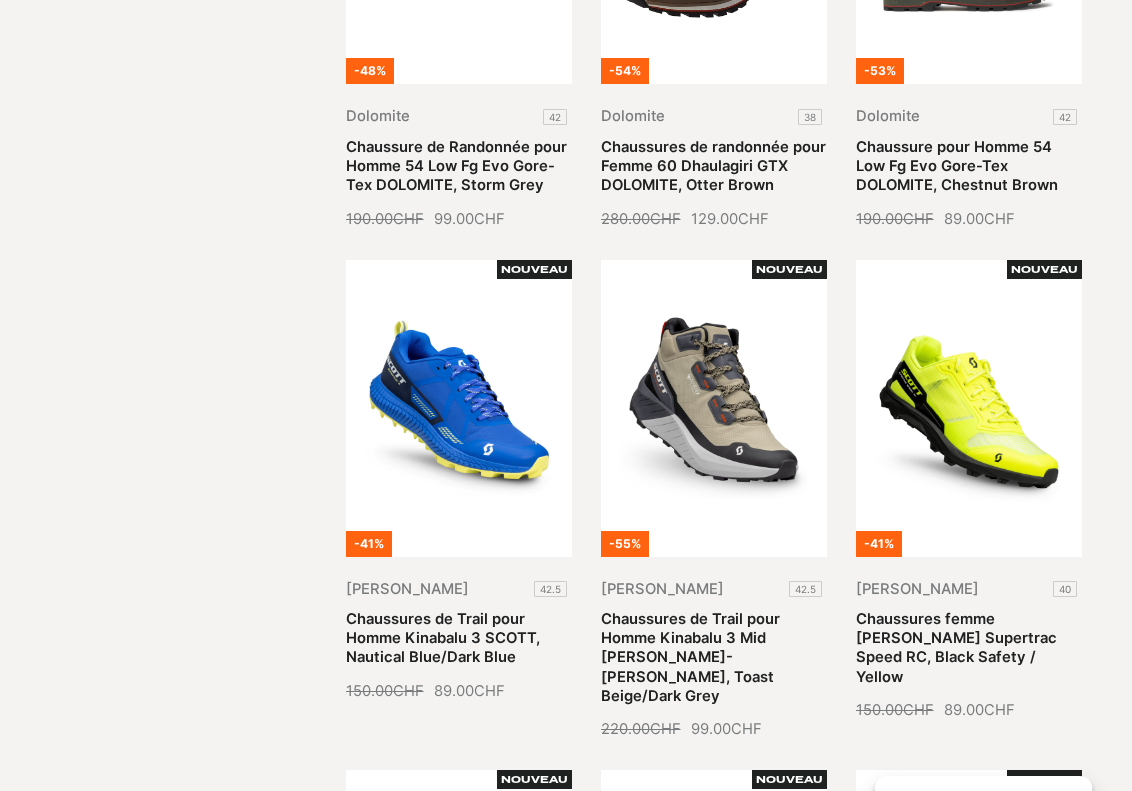 scroll, scrollTop: 1300, scrollLeft: 0, axis: vertical 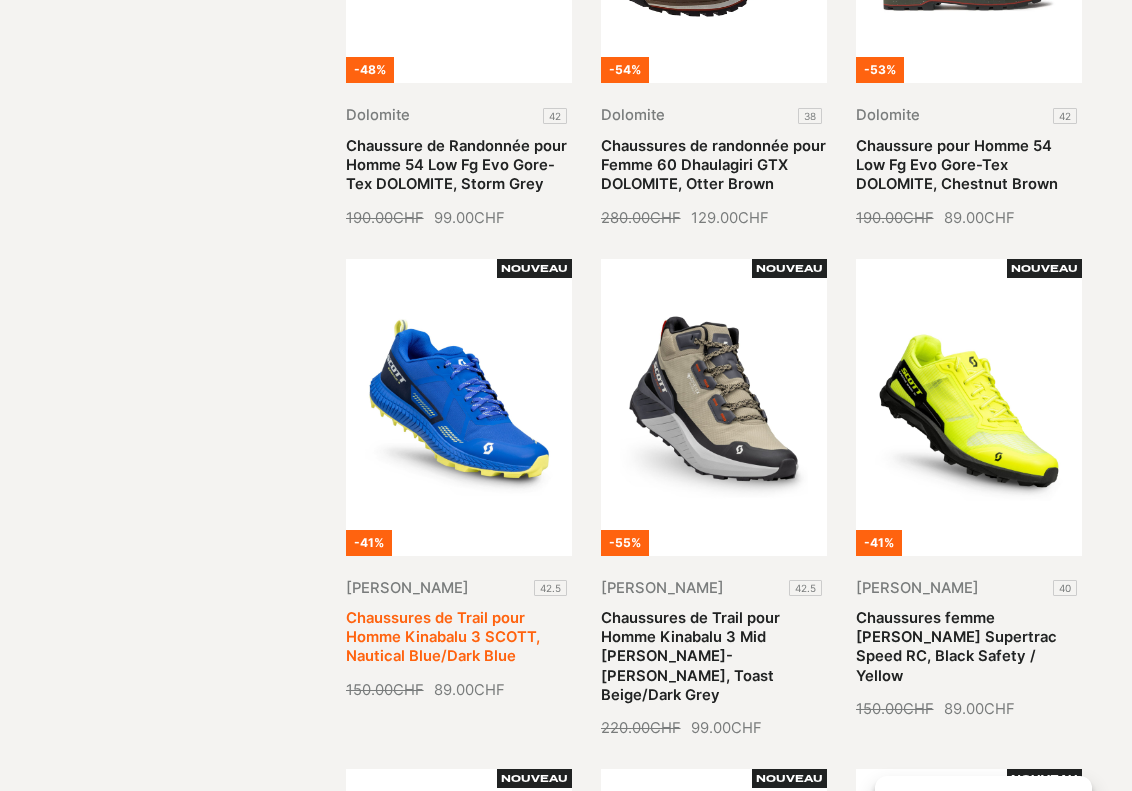 click on "Chaussures de Trail pour Homme Kinabalu 3 SCOTT, Nautical Blue/Dark Blue" at bounding box center [443, 637] 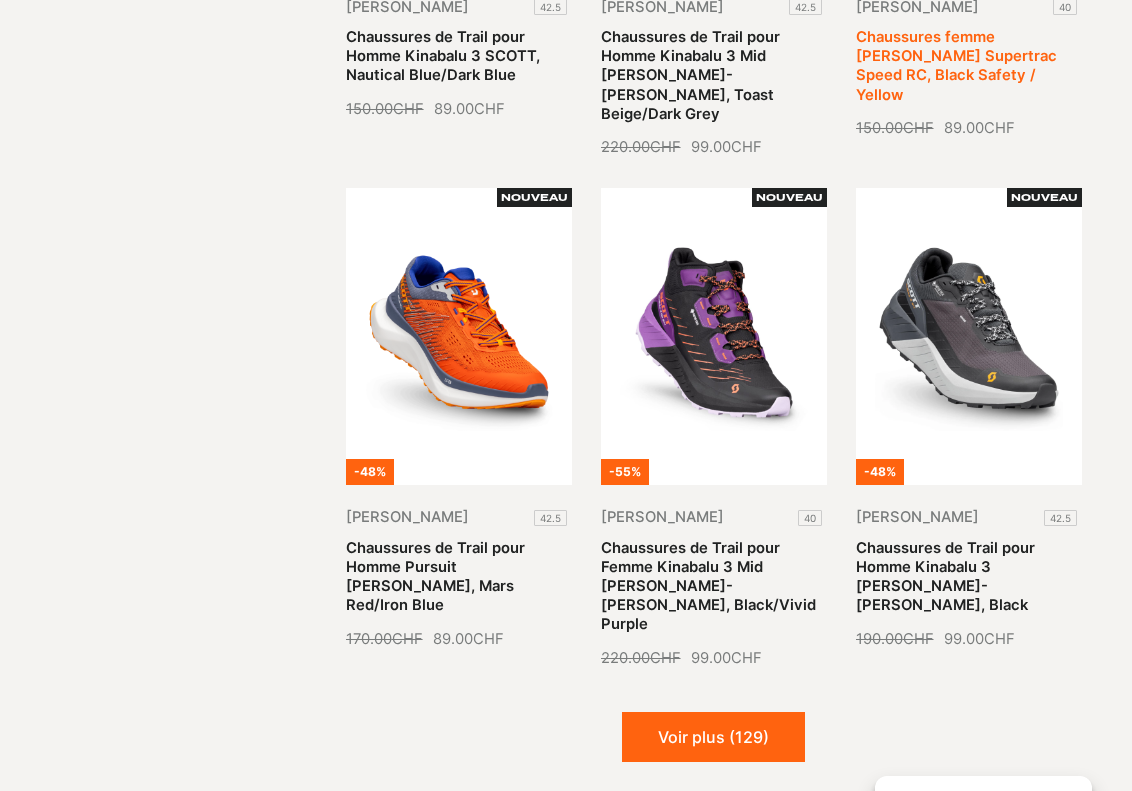 scroll, scrollTop: 1900, scrollLeft: 0, axis: vertical 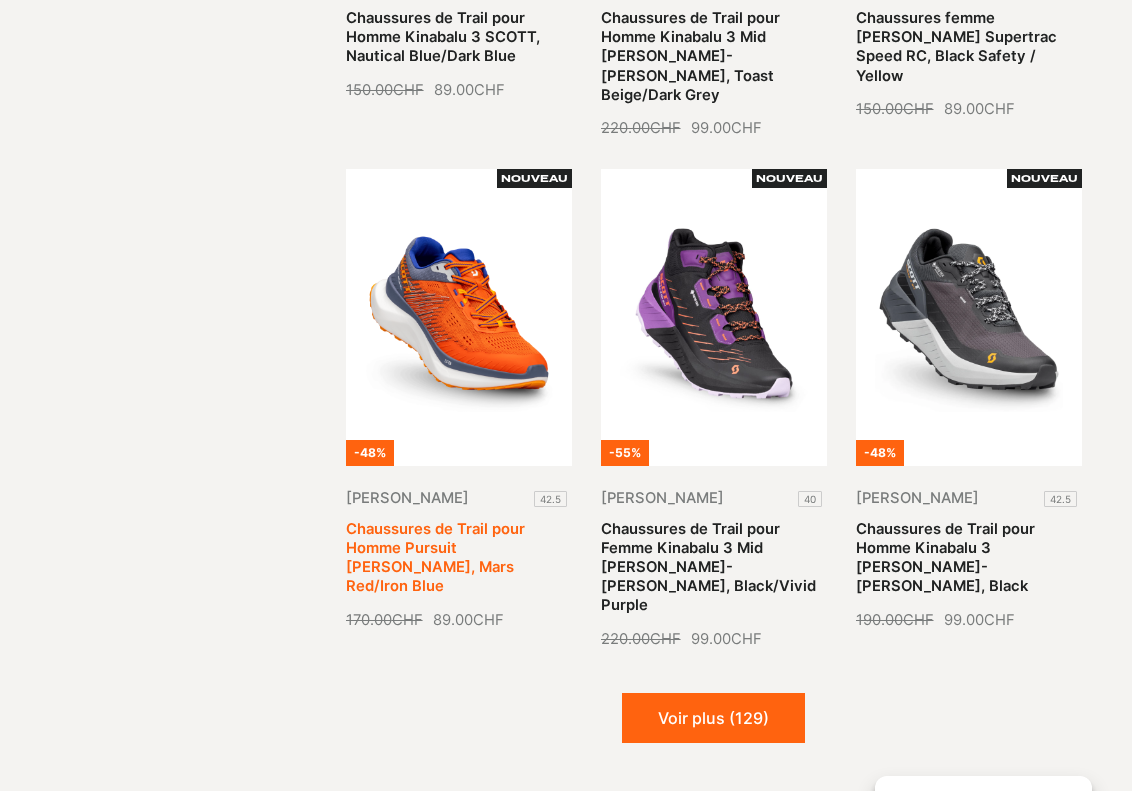 click on "Chaussures de Trail pour Homme Pursuit [PERSON_NAME], Mars Red/Iron Blue" at bounding box center [435, 558] 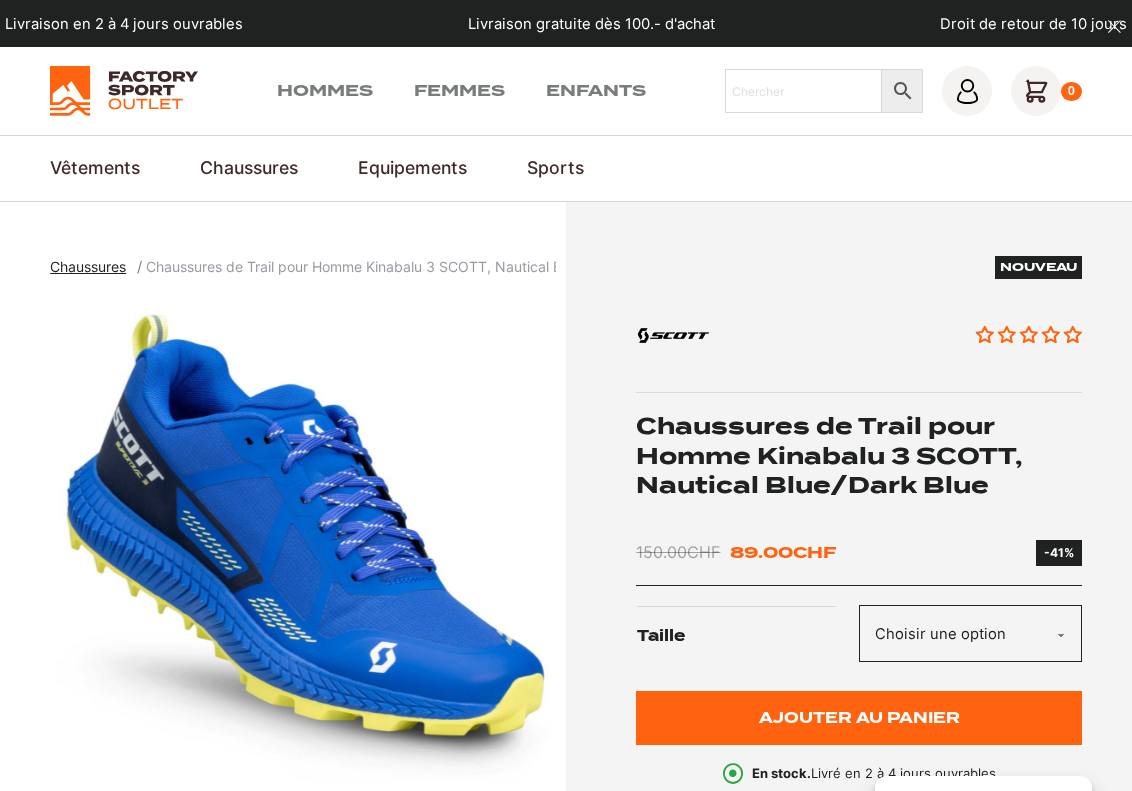 scroll, scrollTop: 0, scrollLeft: 0, axis: both 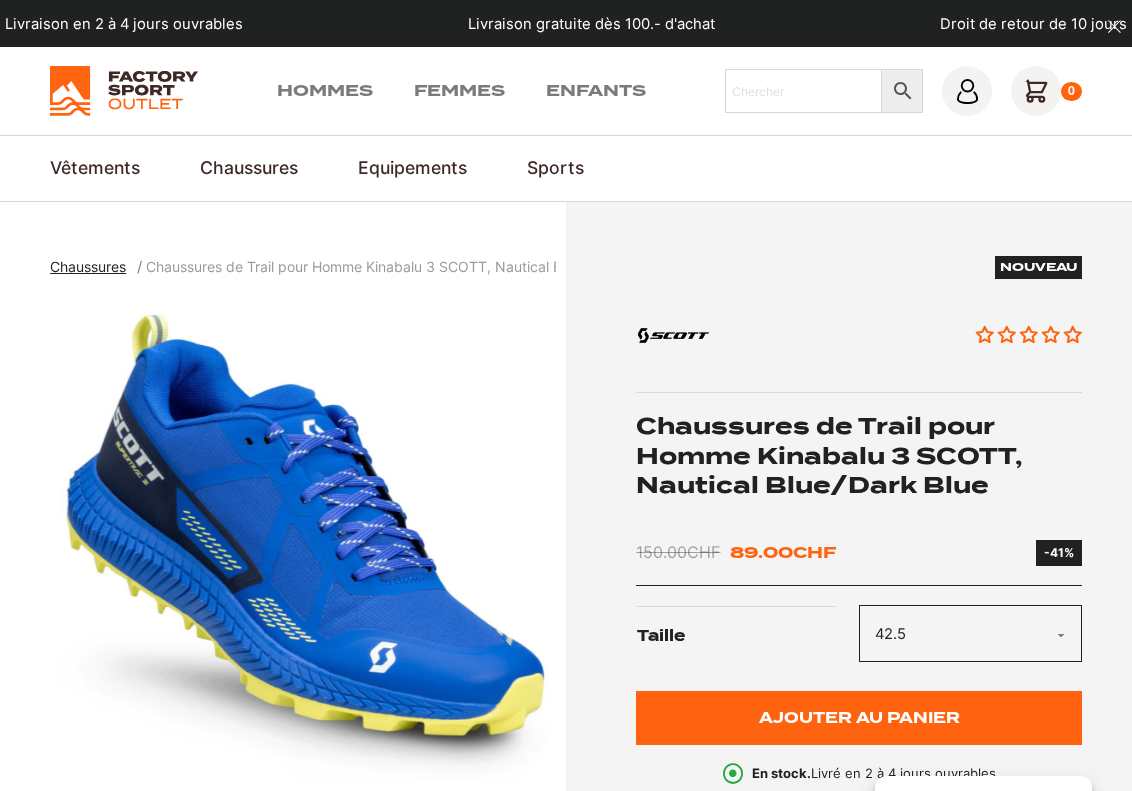 click on "Choisir une option 42.5" 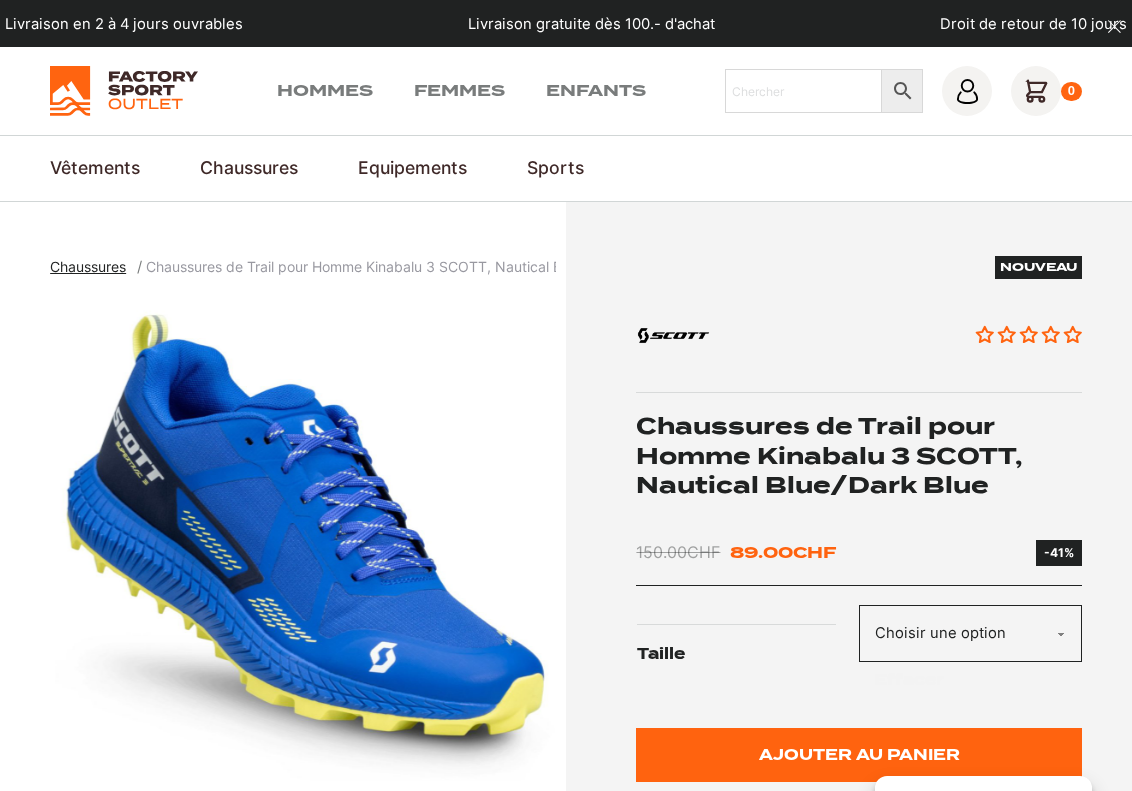 click on "Effacer" 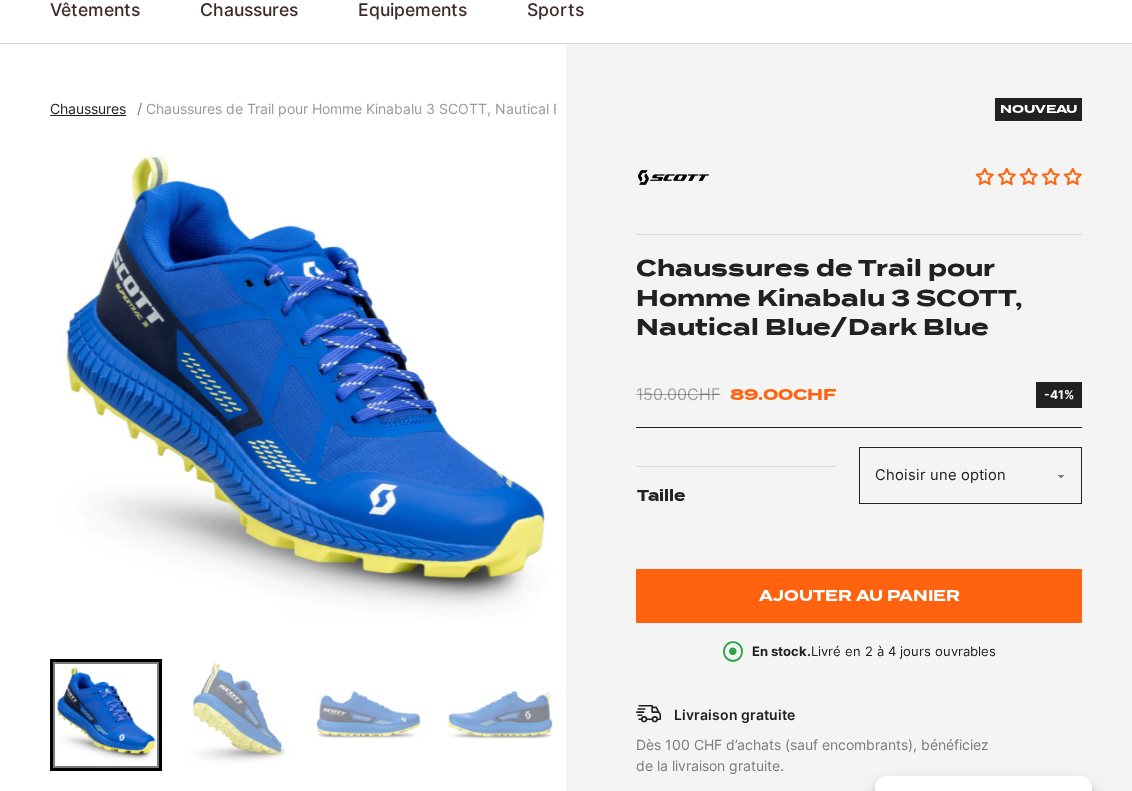 scroll, scrollTop: 200, scrollLeft: 0, axis: vertical 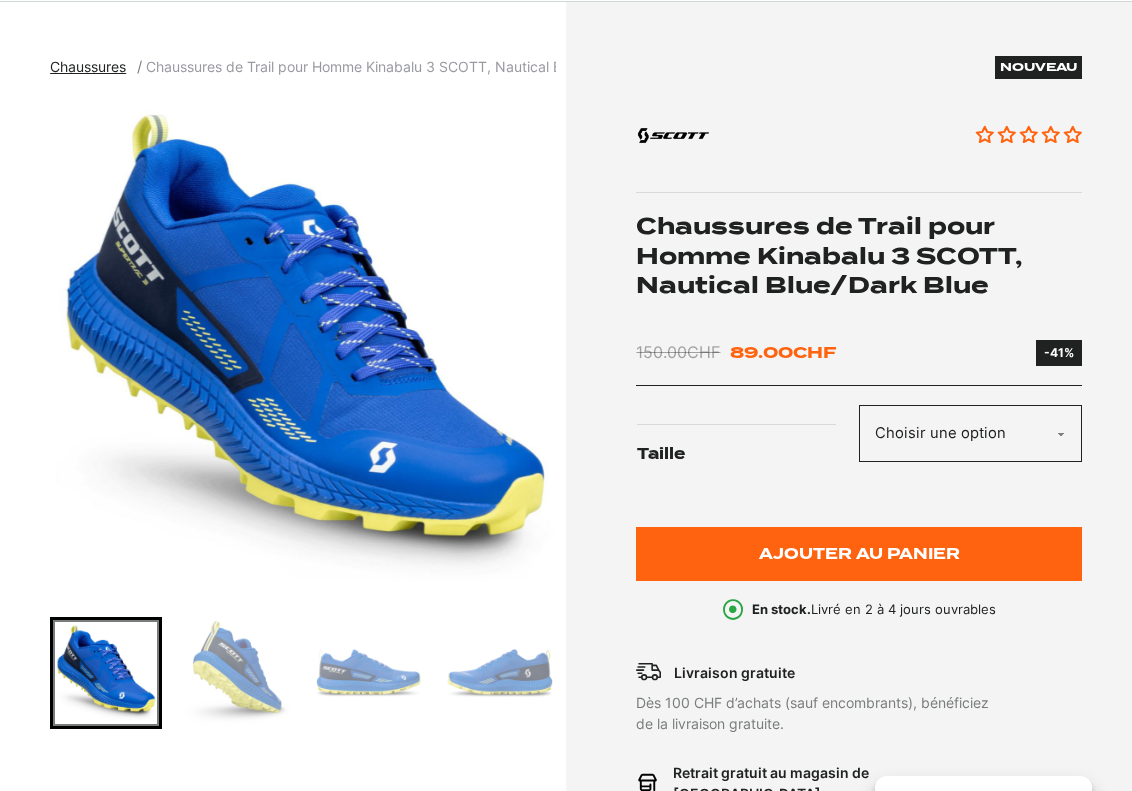 click at bounding box center [237, 673] 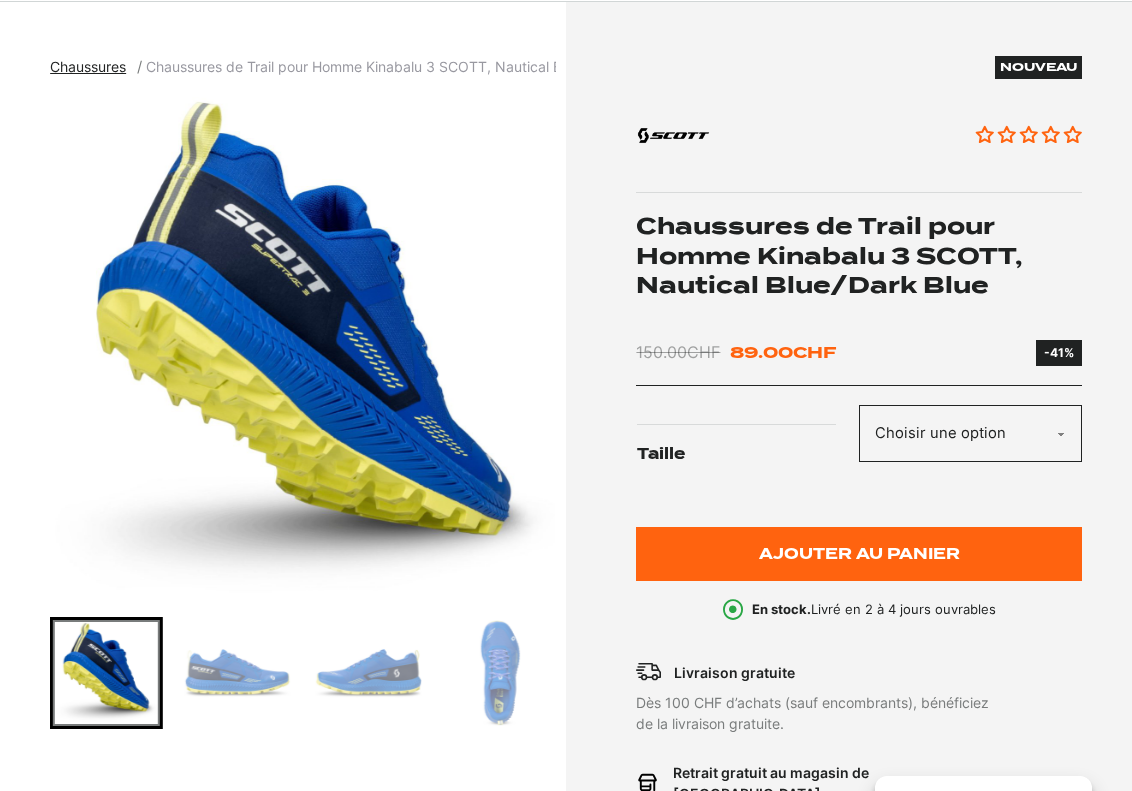 click at bounding box center (369, 673) 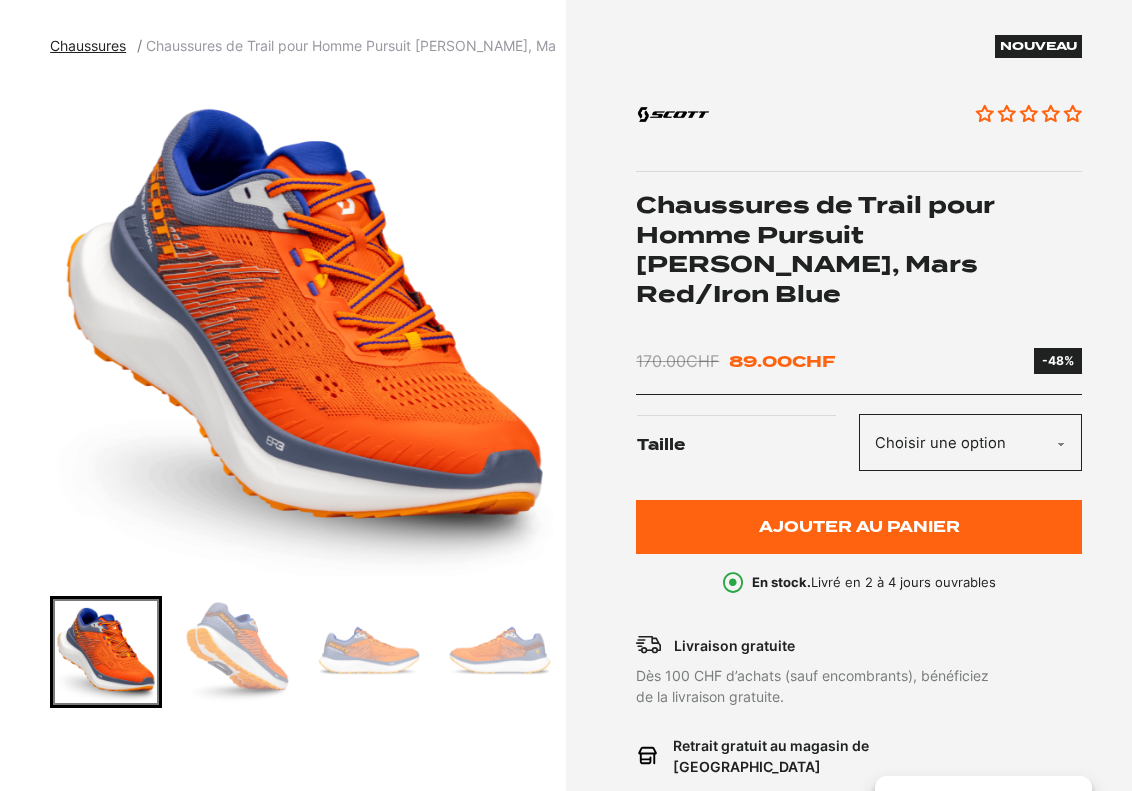 scroll, scrollTop: 300, scrollLeft: 0, axis: vertical 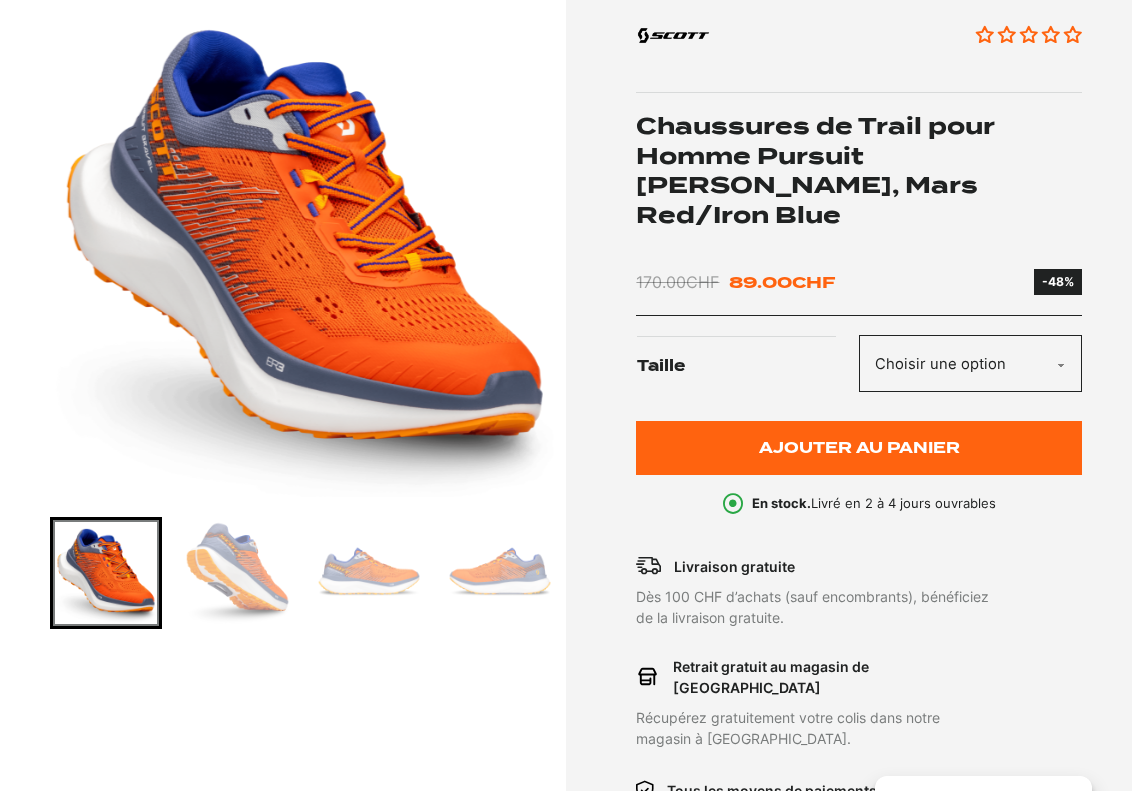 click at bounding box center (237, 573) 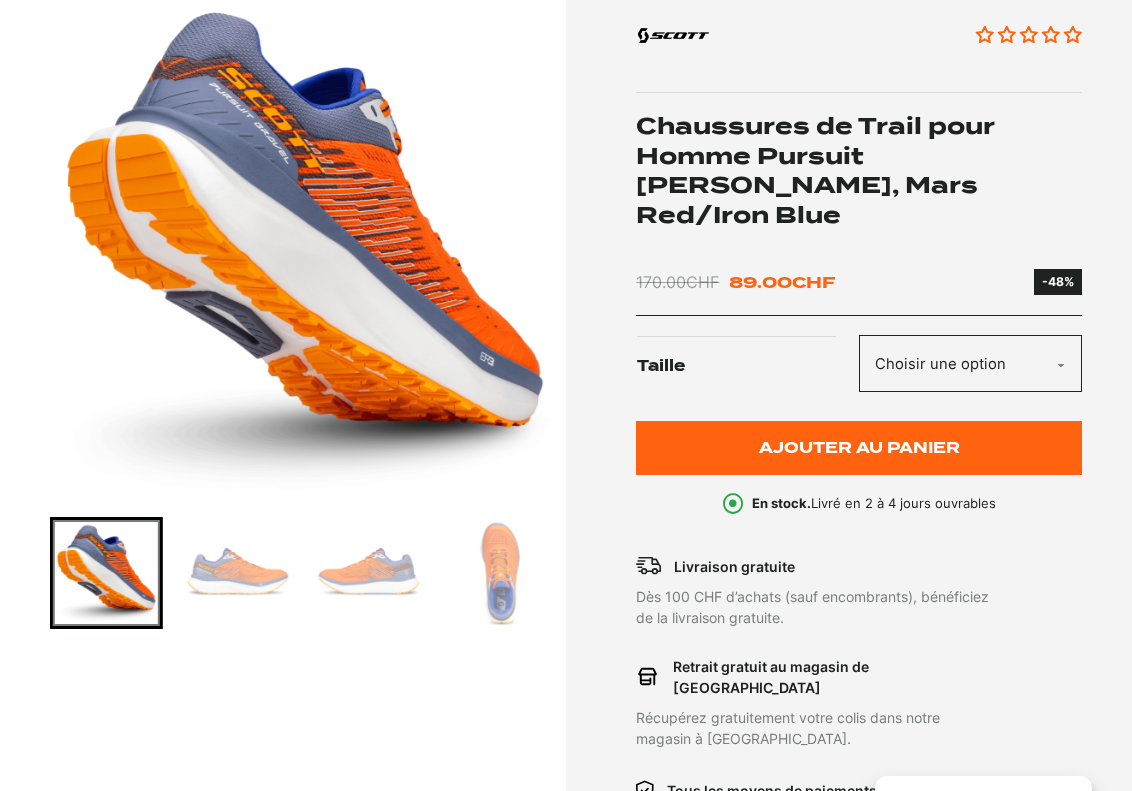 click at bounding box center (238, 573) 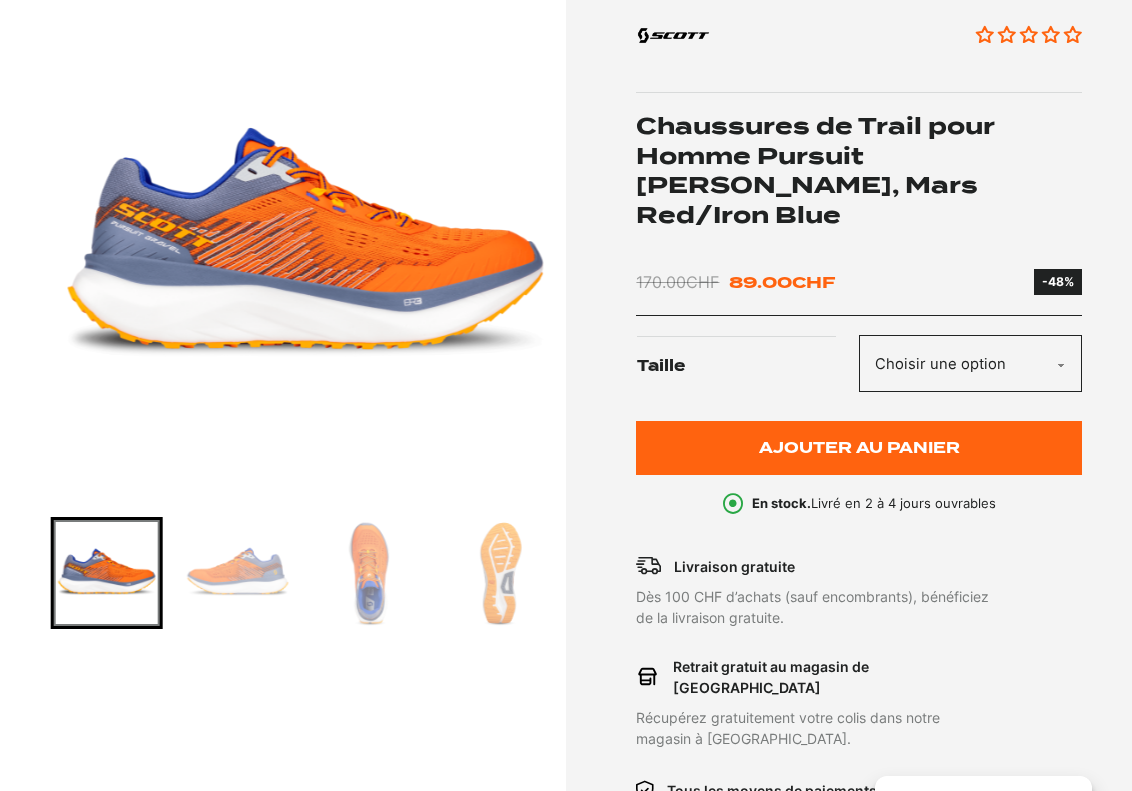 click at bounding box center (500, 573) 